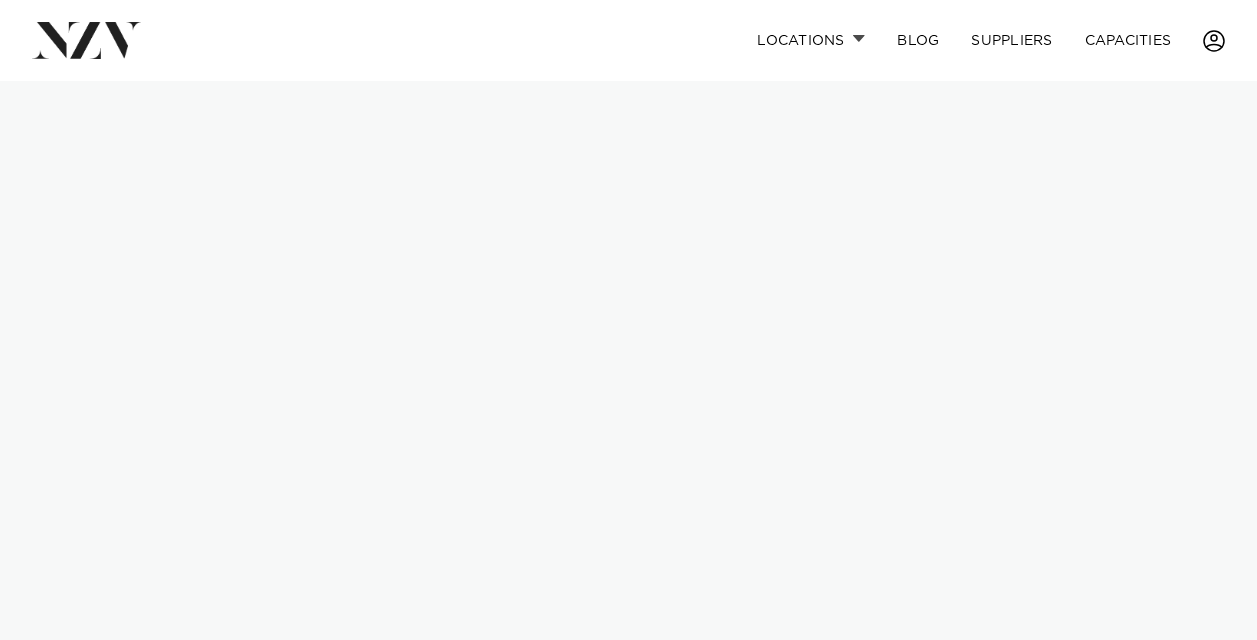 scroll, scrollTop: 0, scrollLeft: 0, axis: both 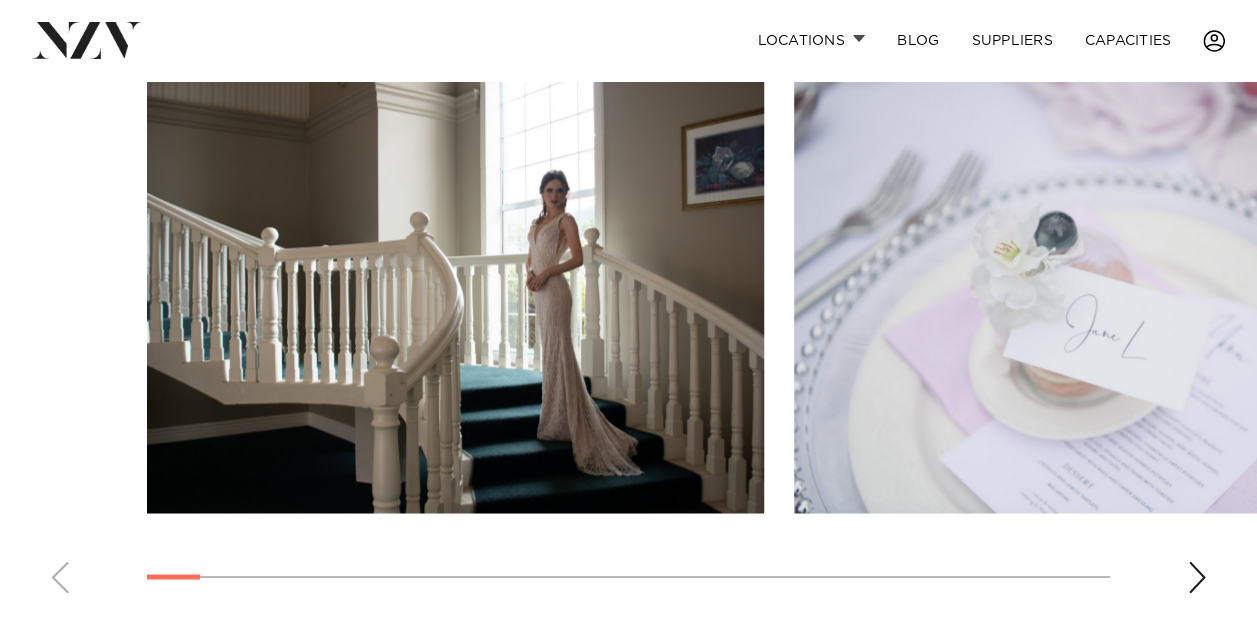 click at bounding box center [1197, 577] 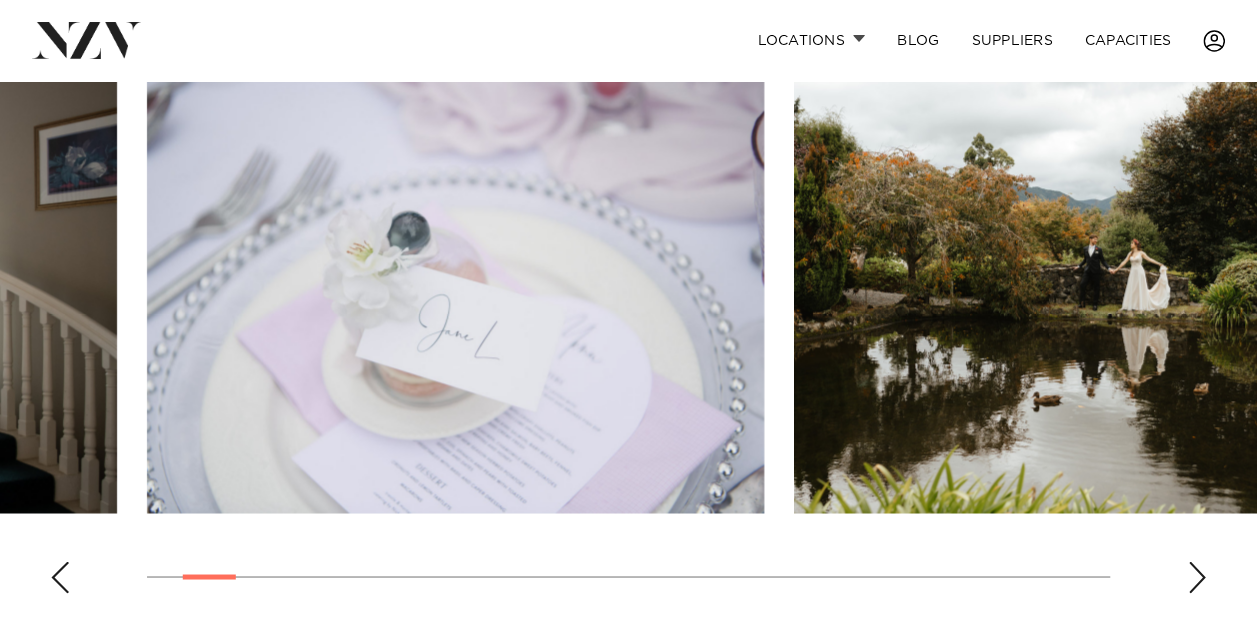 click at bounding box center [1197, 577] 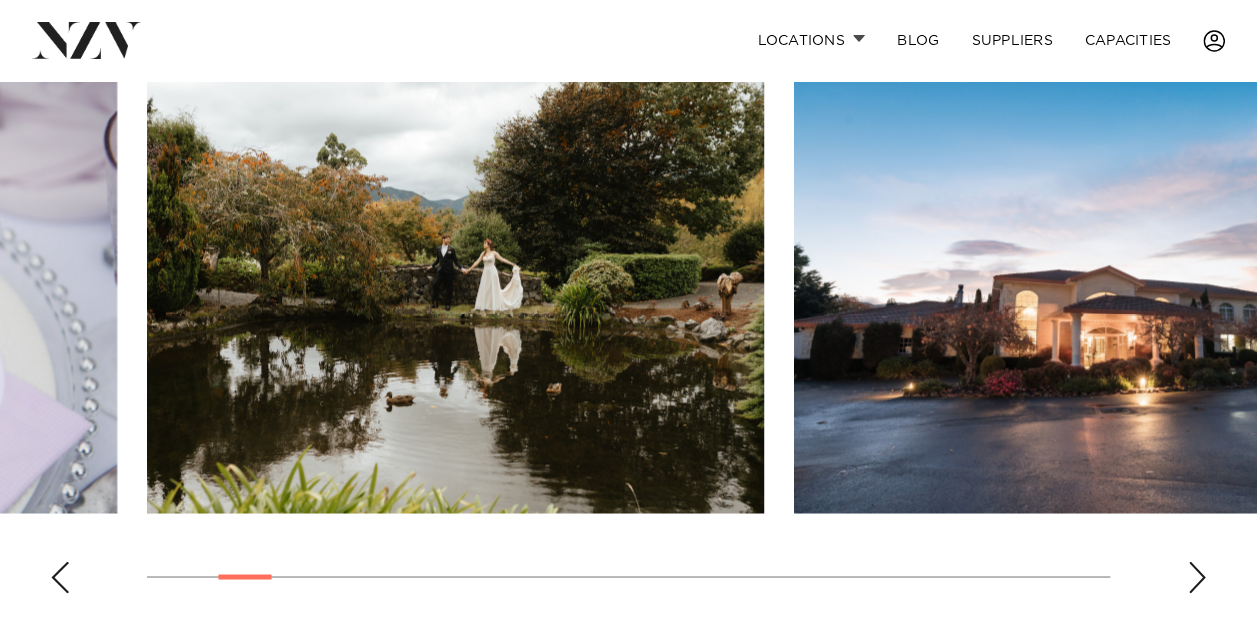 click at bounding box center [1197, 577] 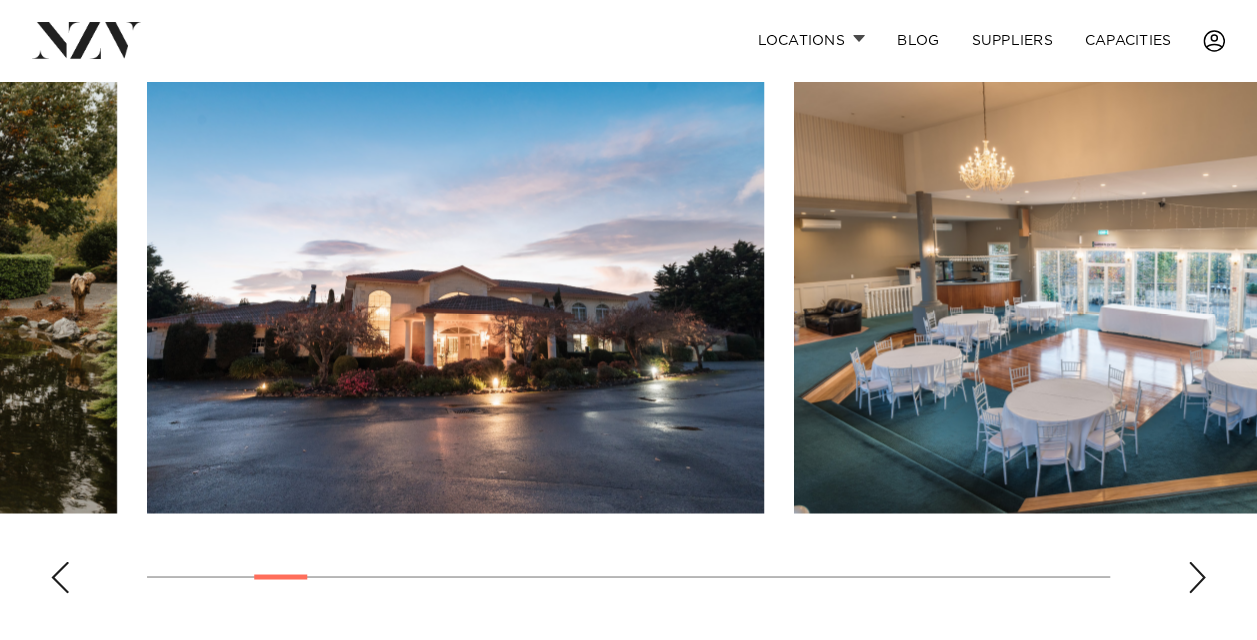 click at bounding box center [1197, 577] 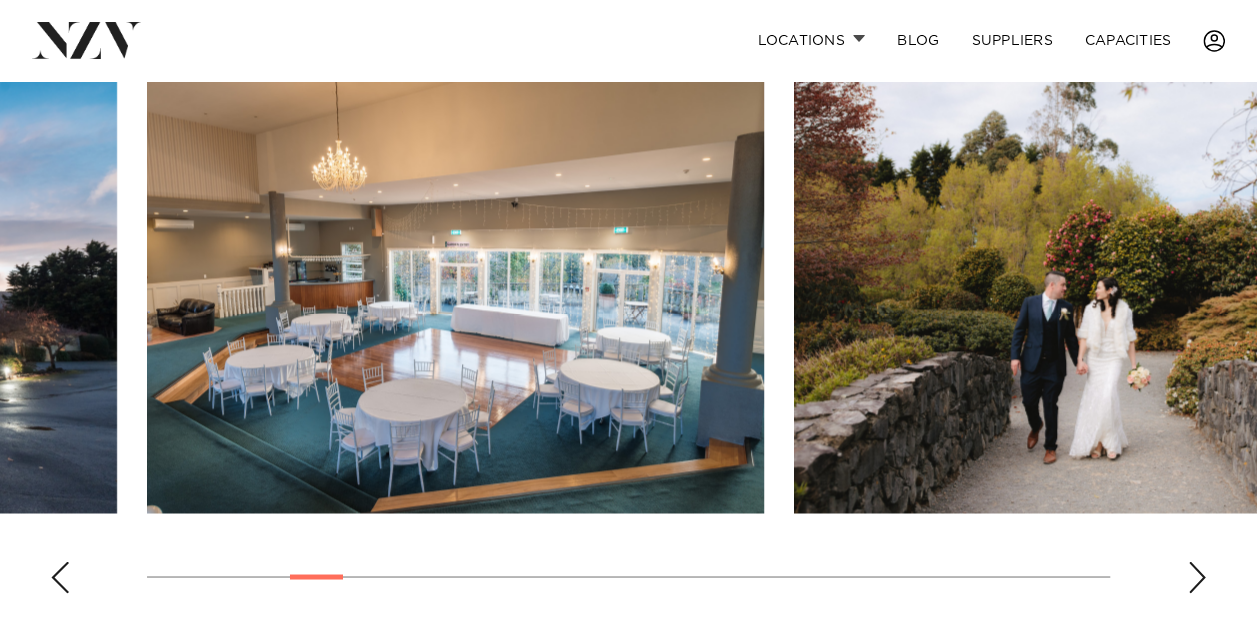 click at bounding box center [1197, 577] 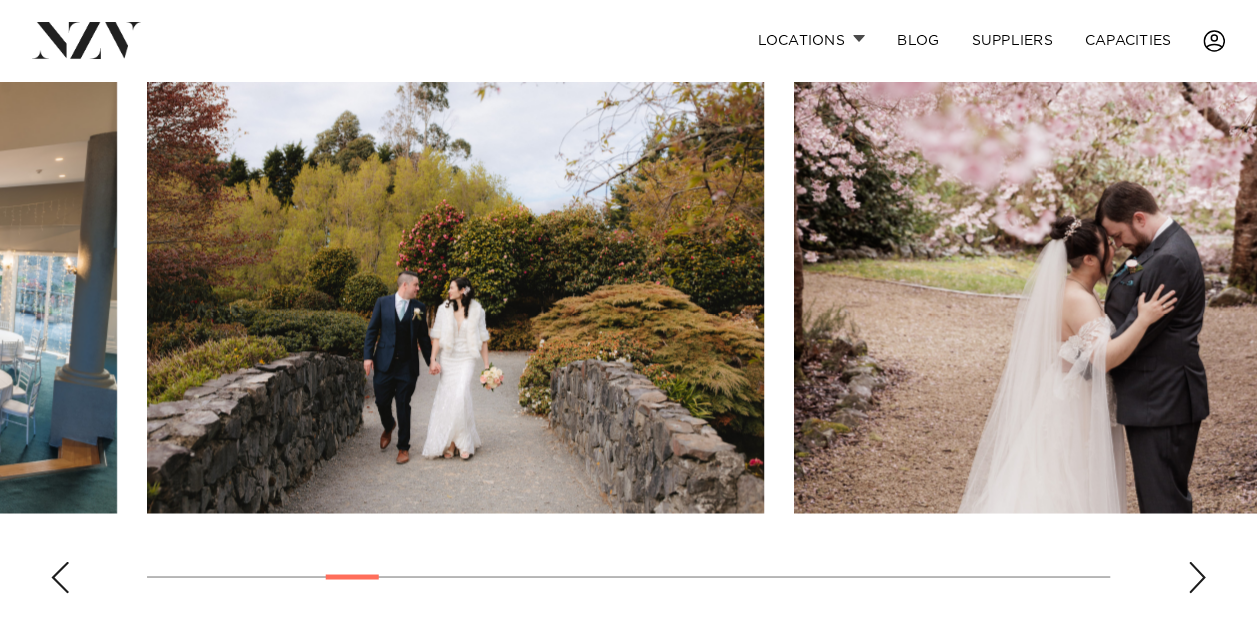 click at bounding box center (1197, 577) 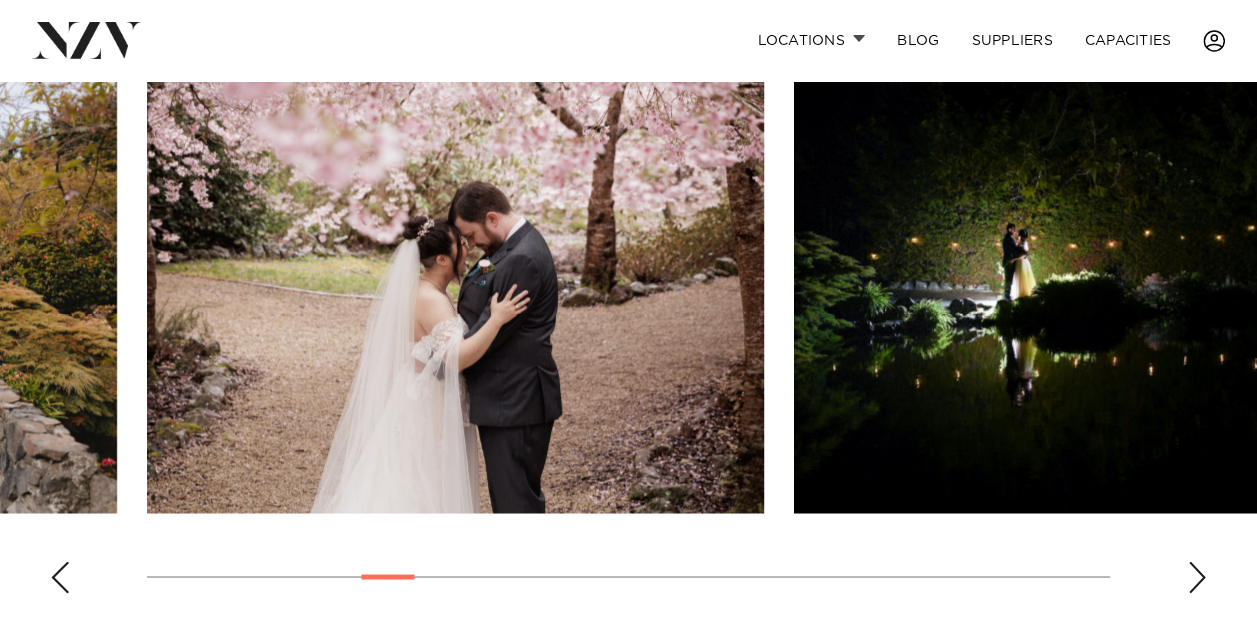 click at bounding box center (1197, 577) 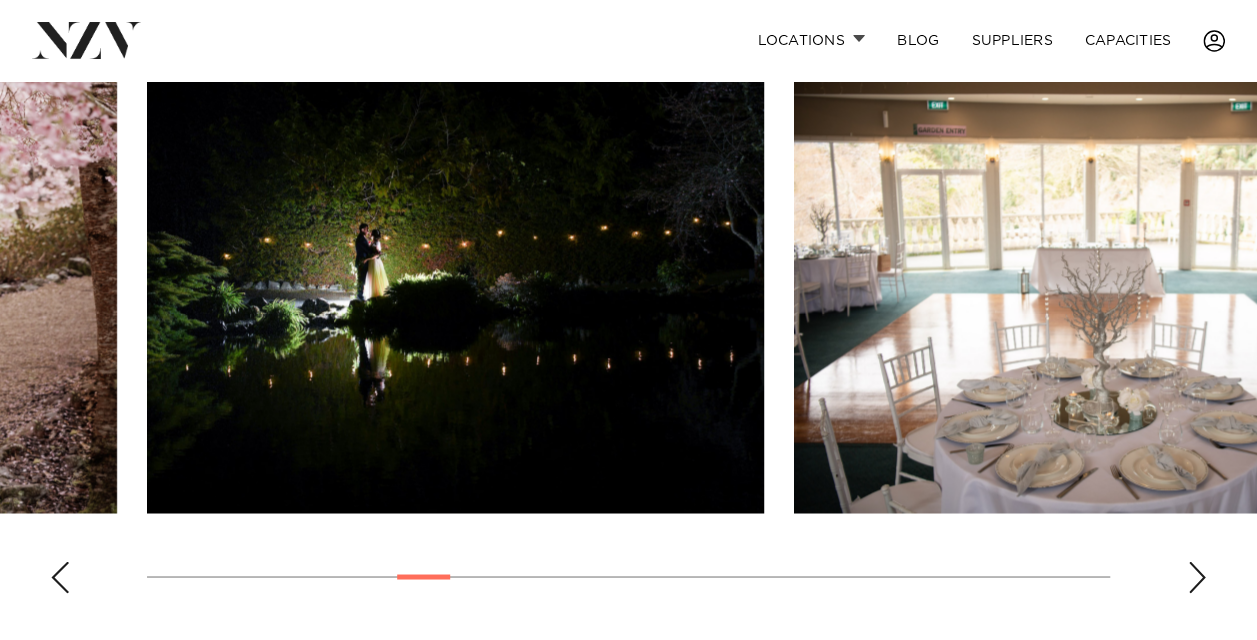 click at bounding box center (1197, 577) 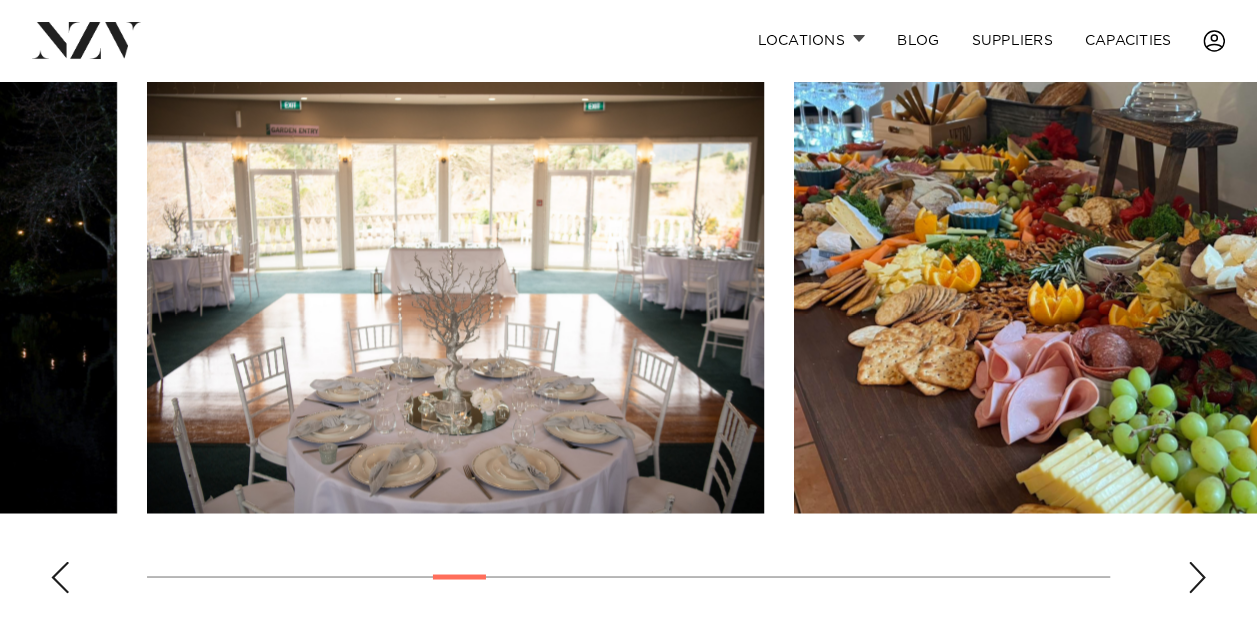 click at bounding box center (1197, 577) 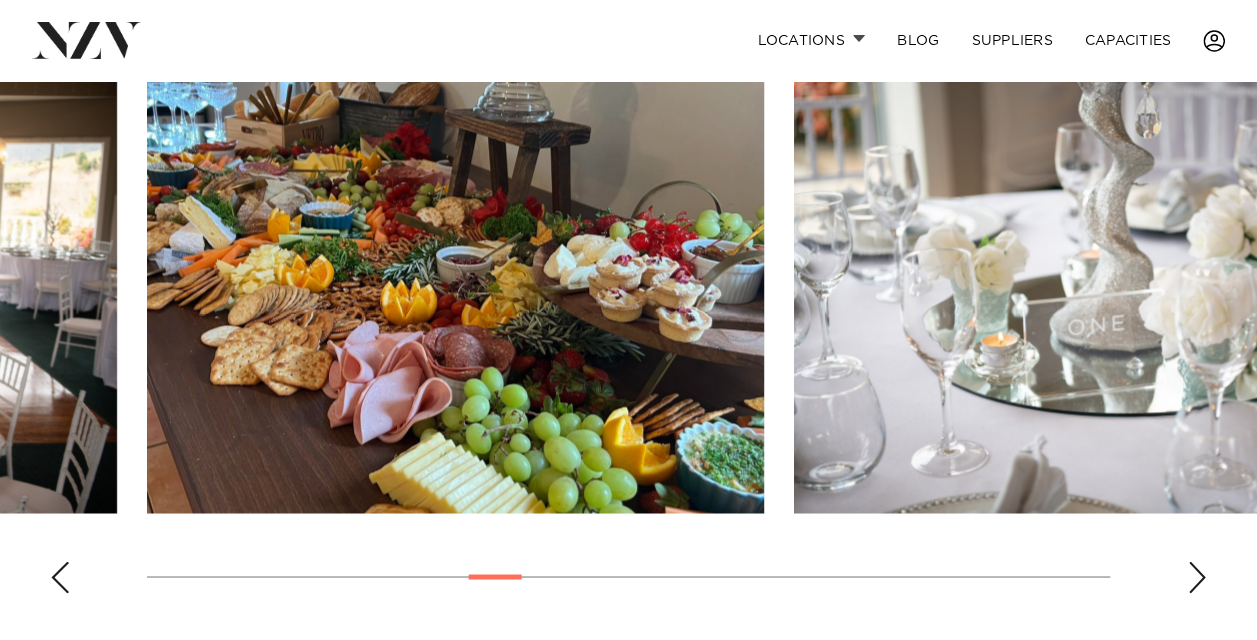 click at bounding box center (1197, 577) 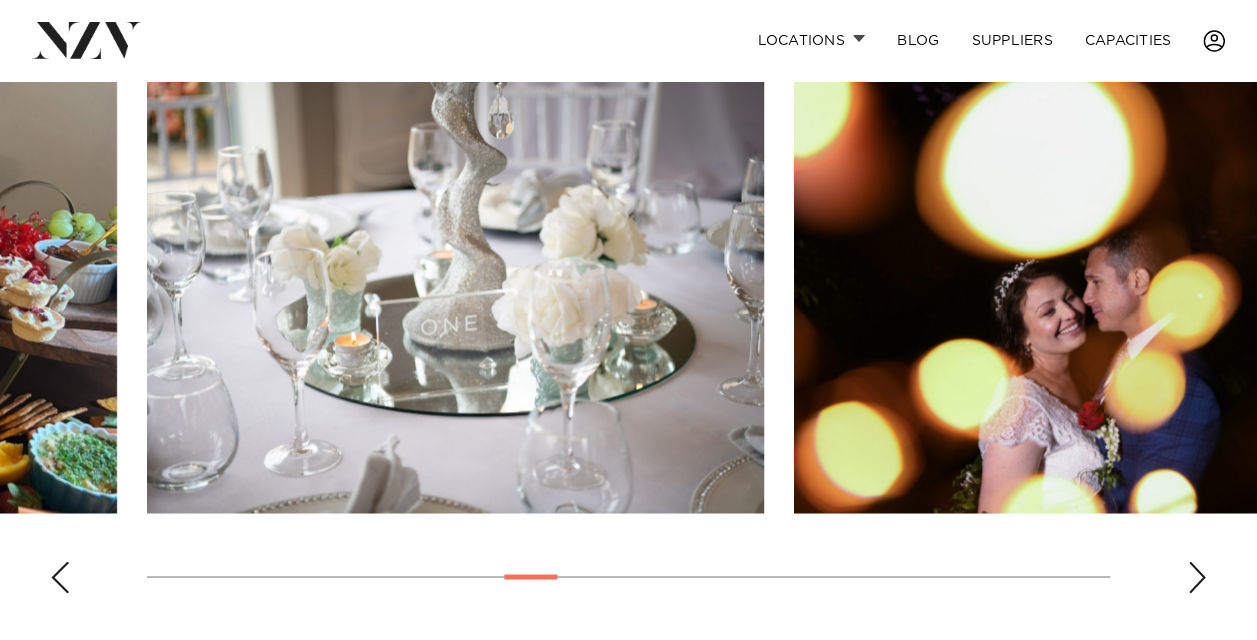 click at bounding box center (1197, 577) 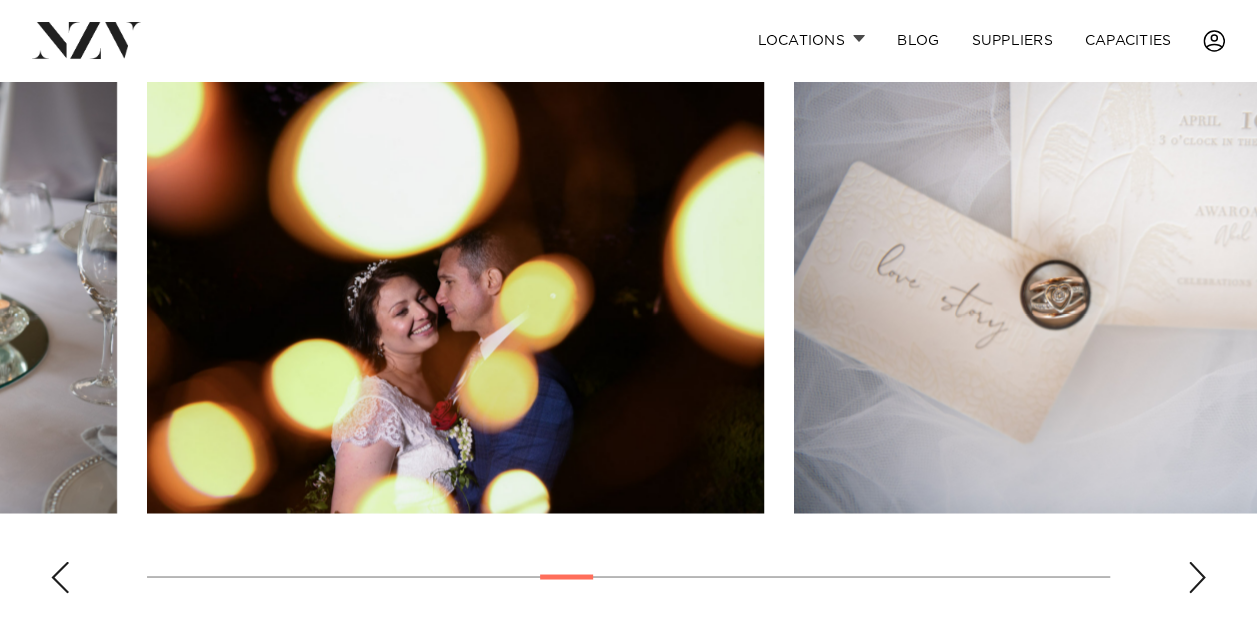click at bounding box center [1197, 577] 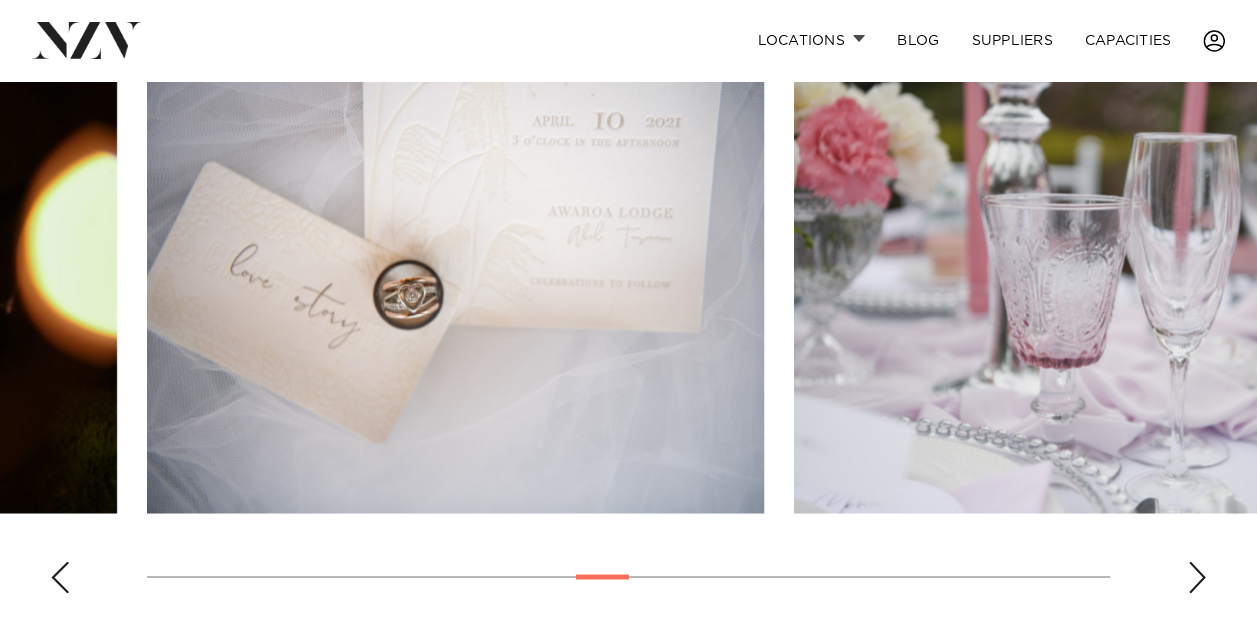 click at bounding box center (1197, 577) 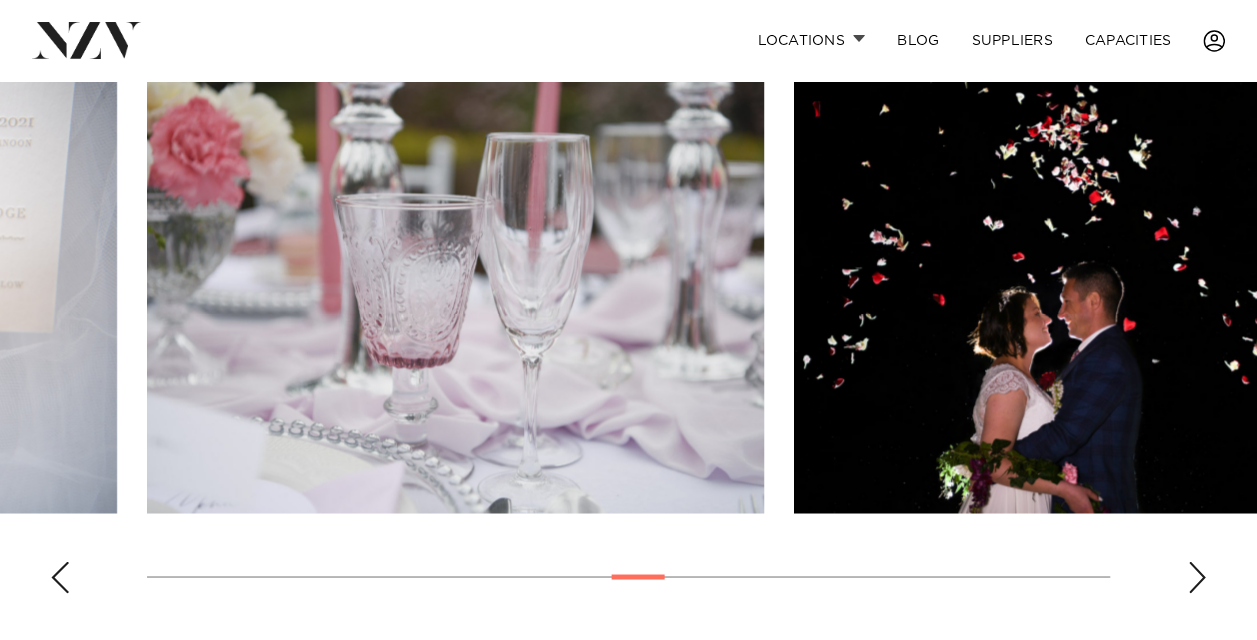 click at bounding box center (1197, 577) 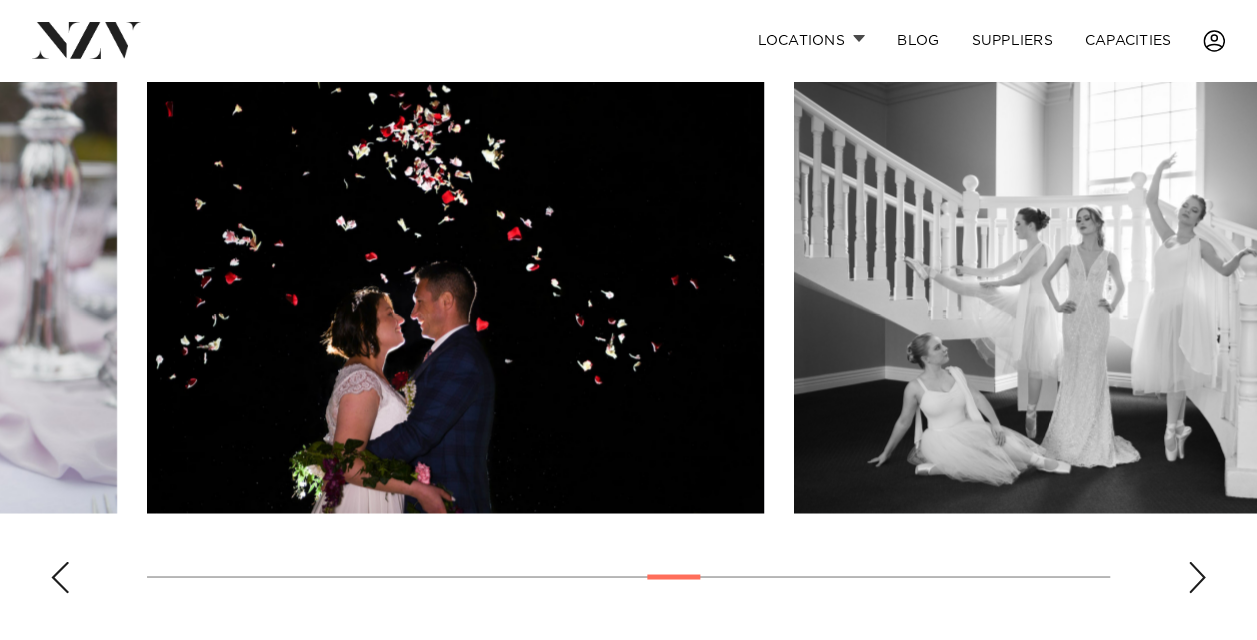 click at bounding box center [1197, 577] 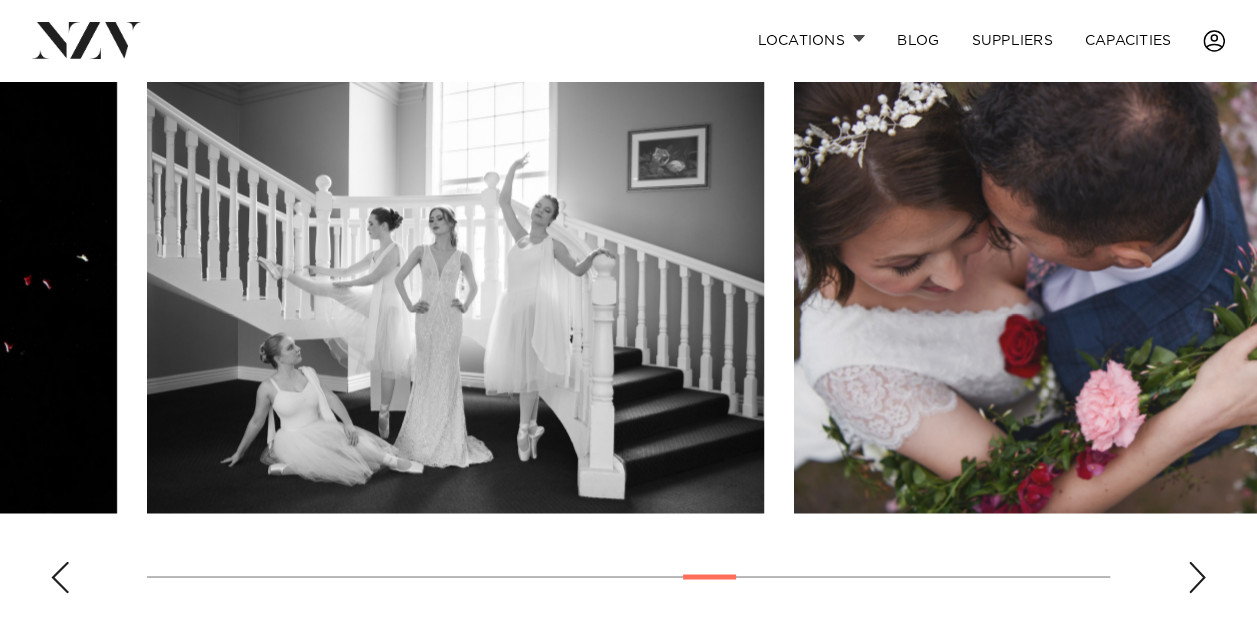 click at bounding box center [1197, 577] 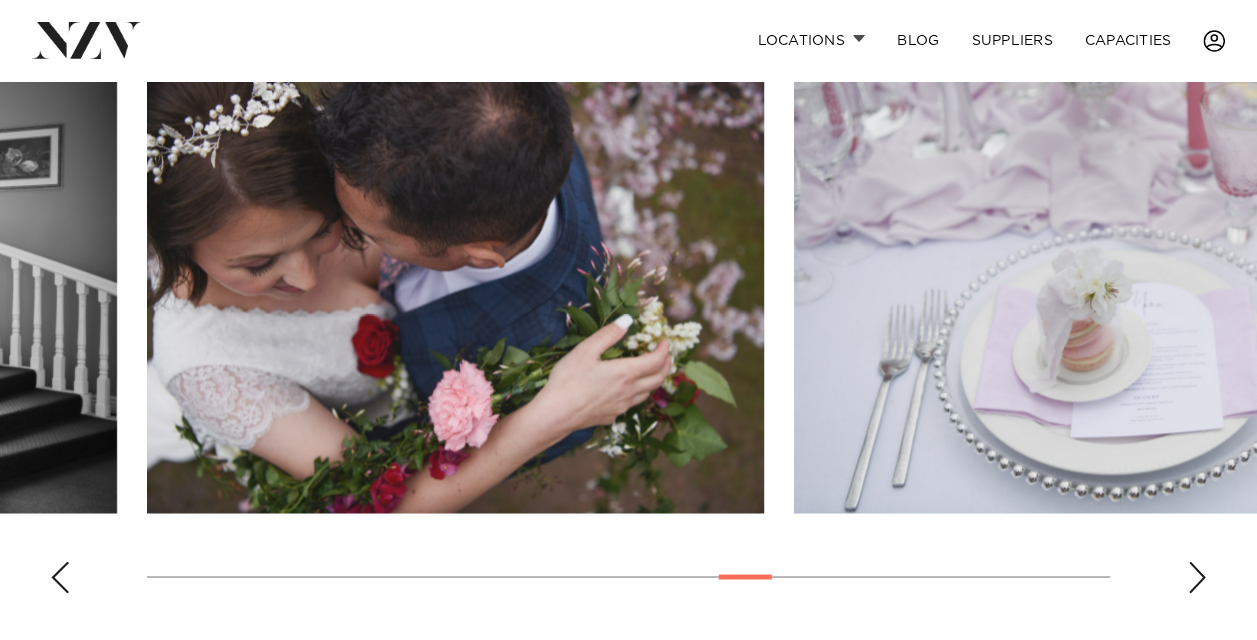 click at bounding box center (1197, 577) 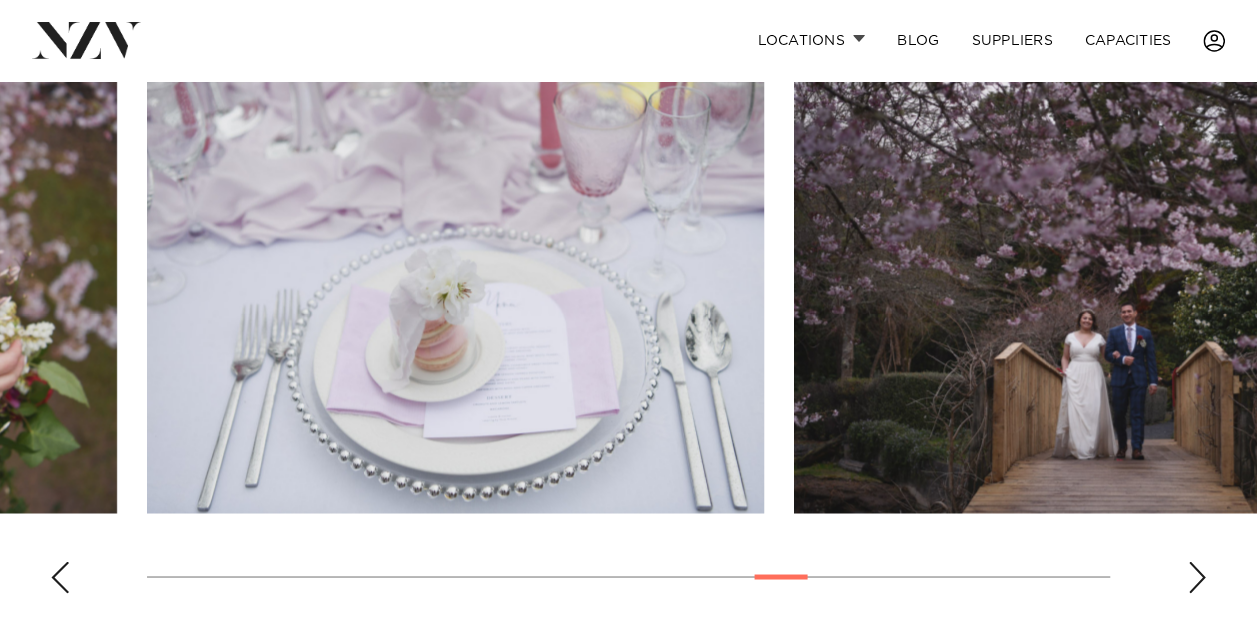 click at bounding box center [1197, 577] 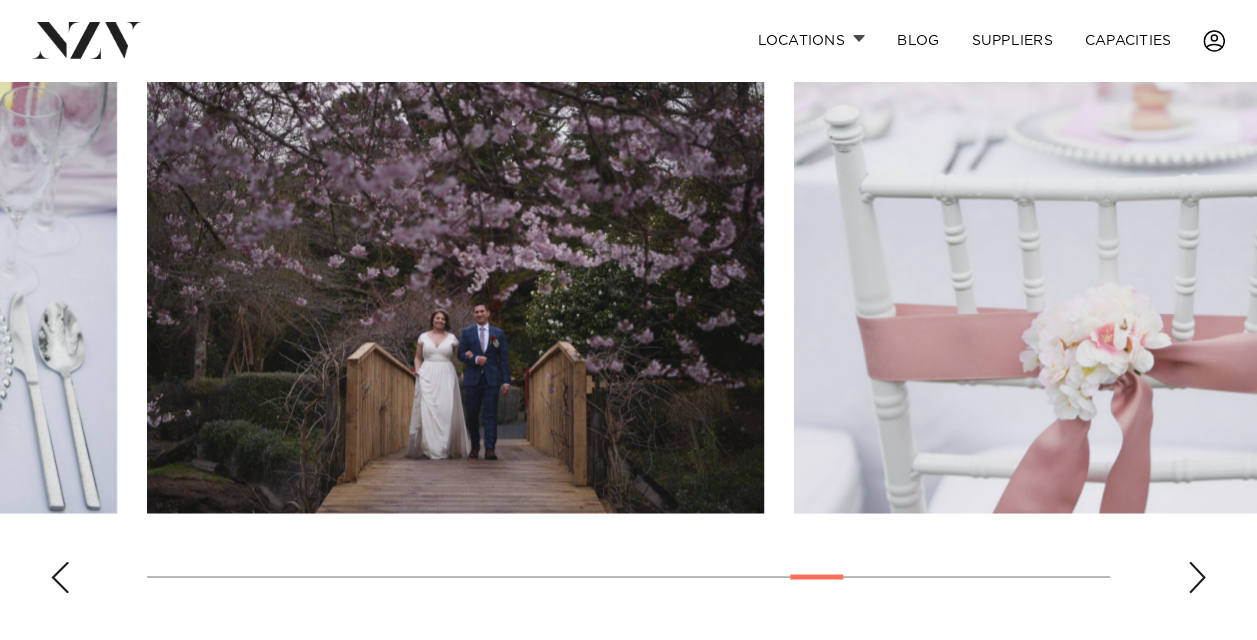 click at bounding box center [1197, 577] 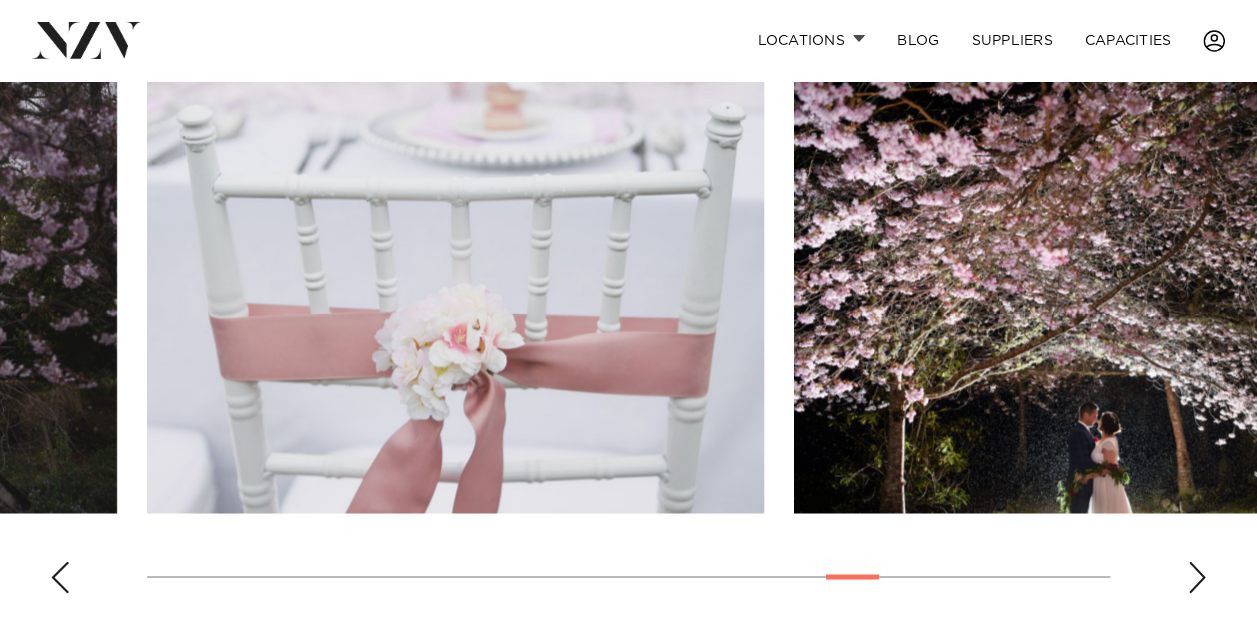 click at bounding box center (1197, 577) 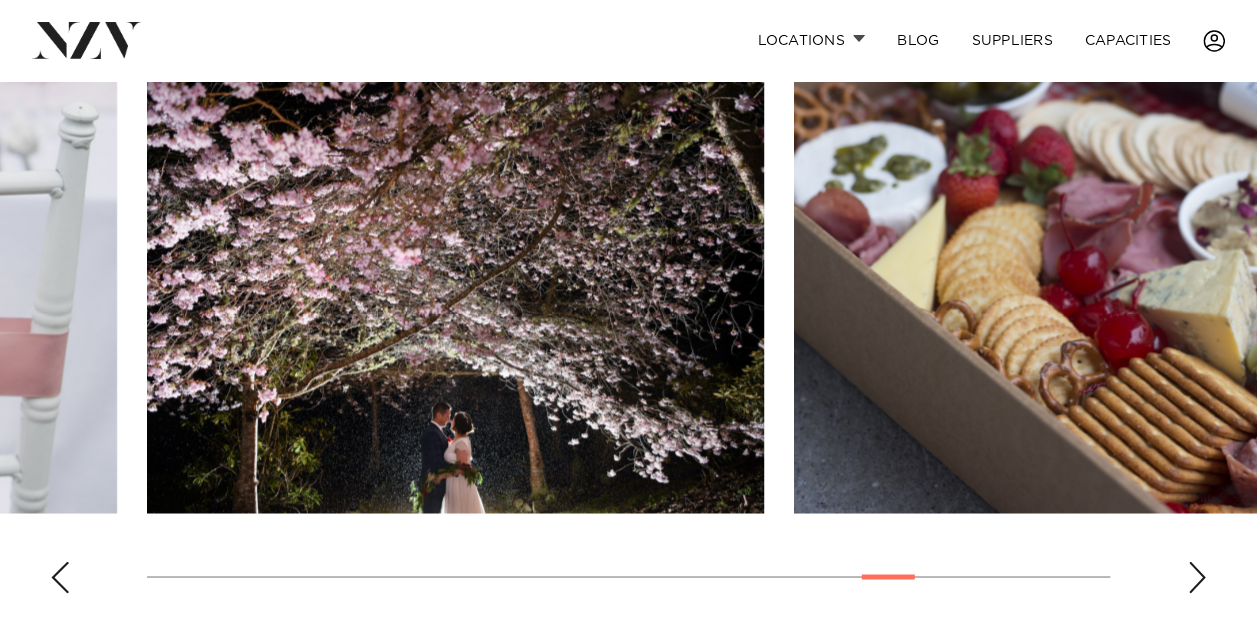 click at bounding box center (1197, 577) 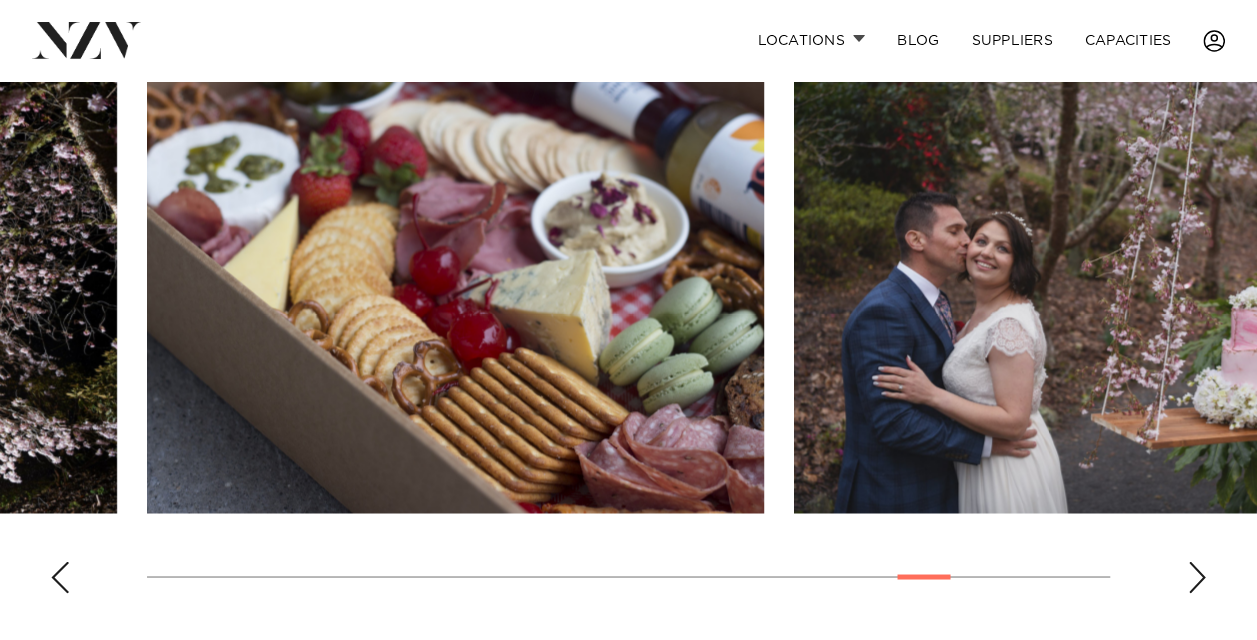 click at bounding box center (1197, 577) 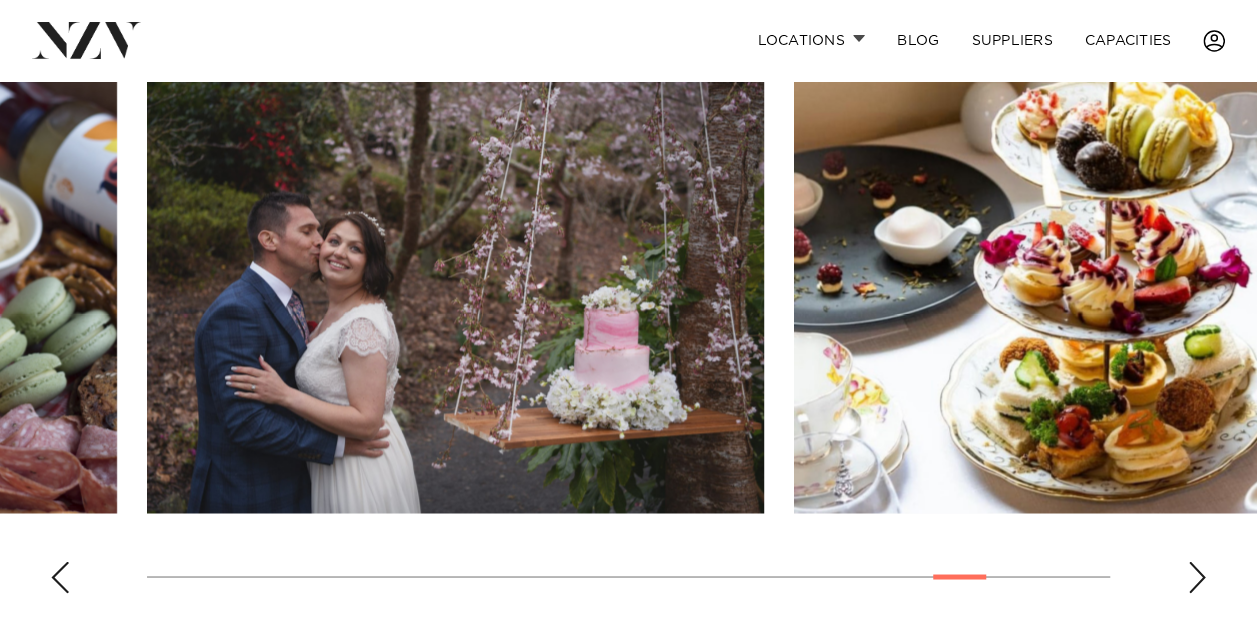 click at bounding box center [1197, 577] 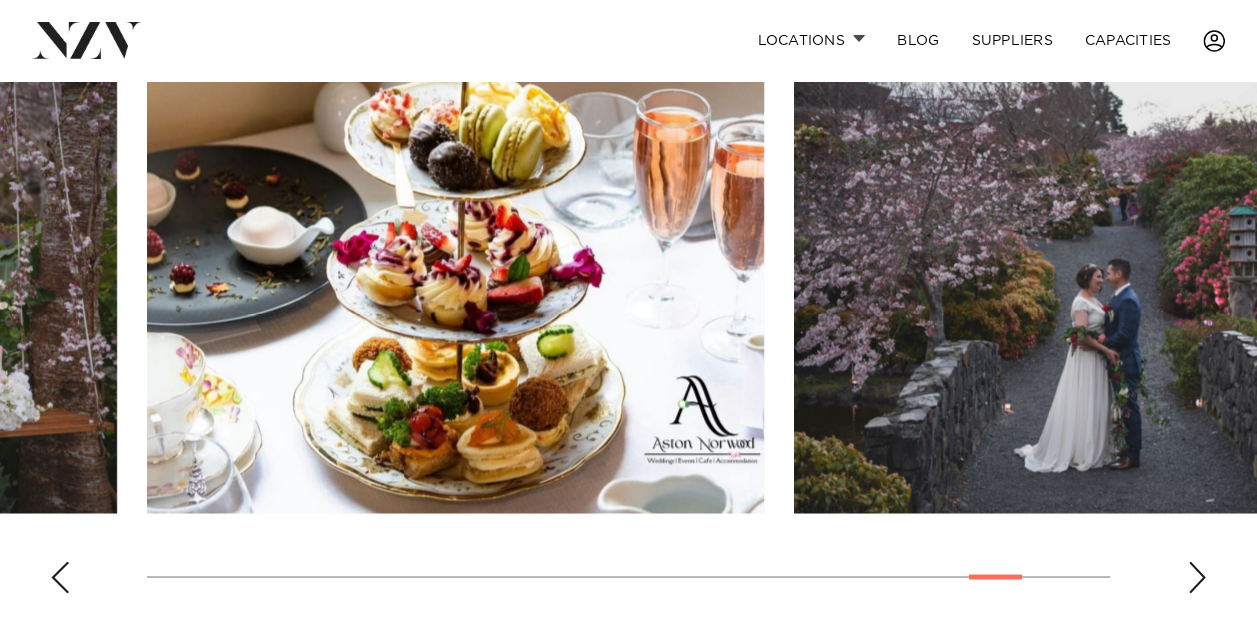 click at bounding box center (1197, 577) 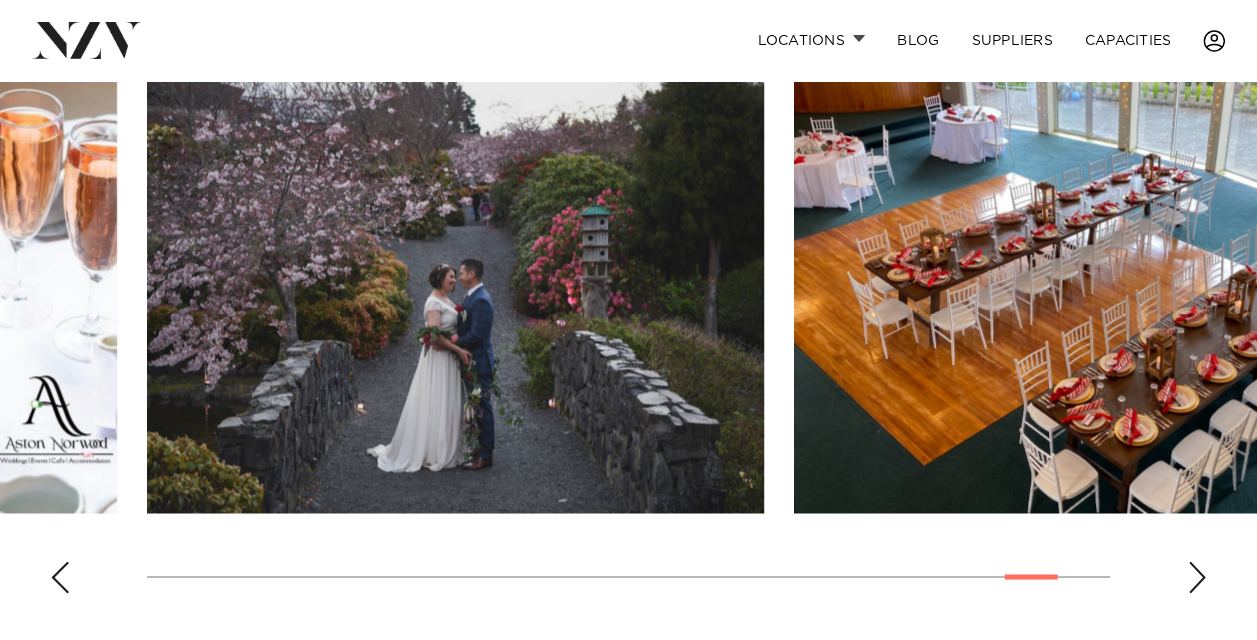 click at bounding box center [1197, 577] 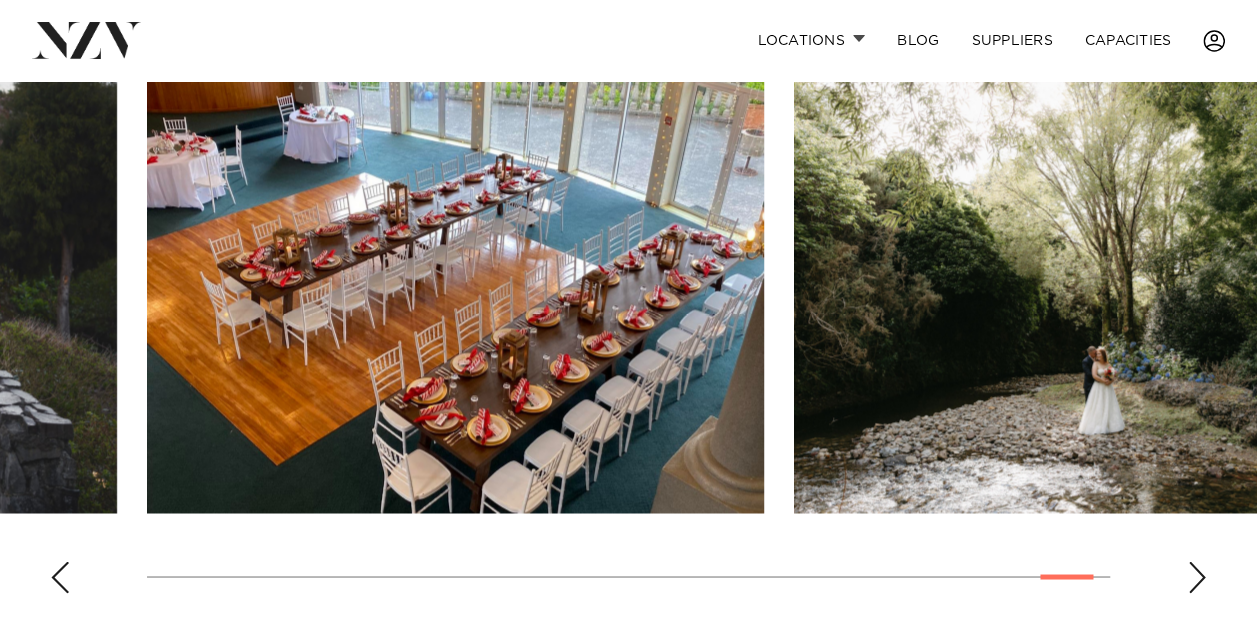 click at bounding box center [1197, 577] 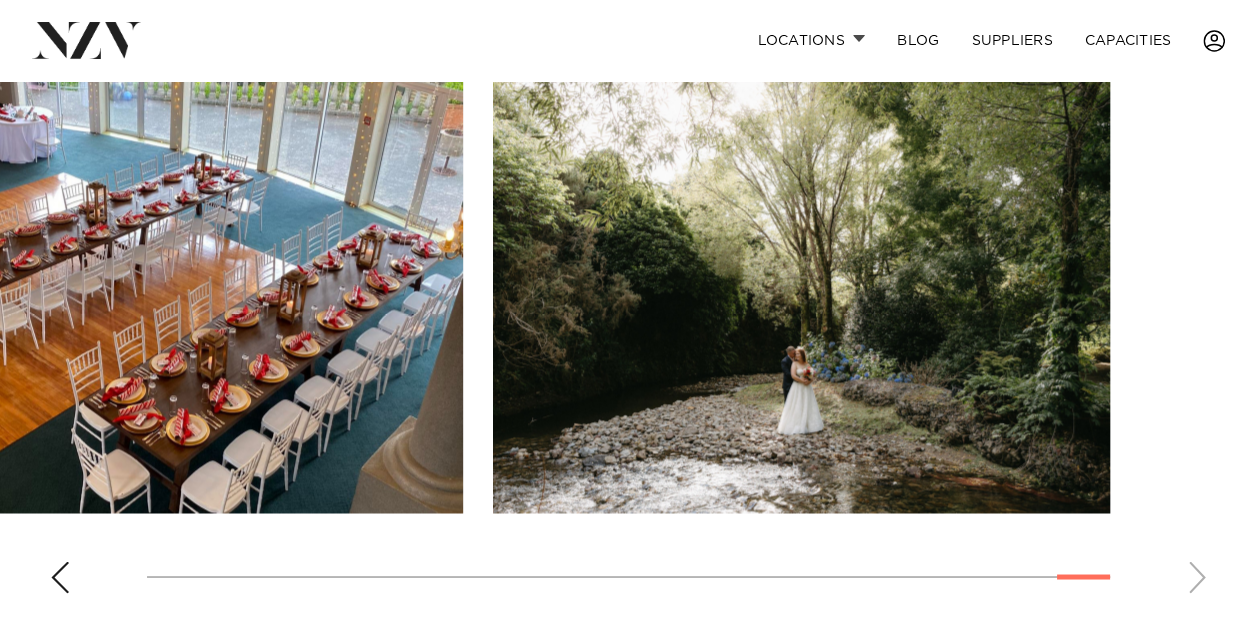 click at bounding box center (628, 334) 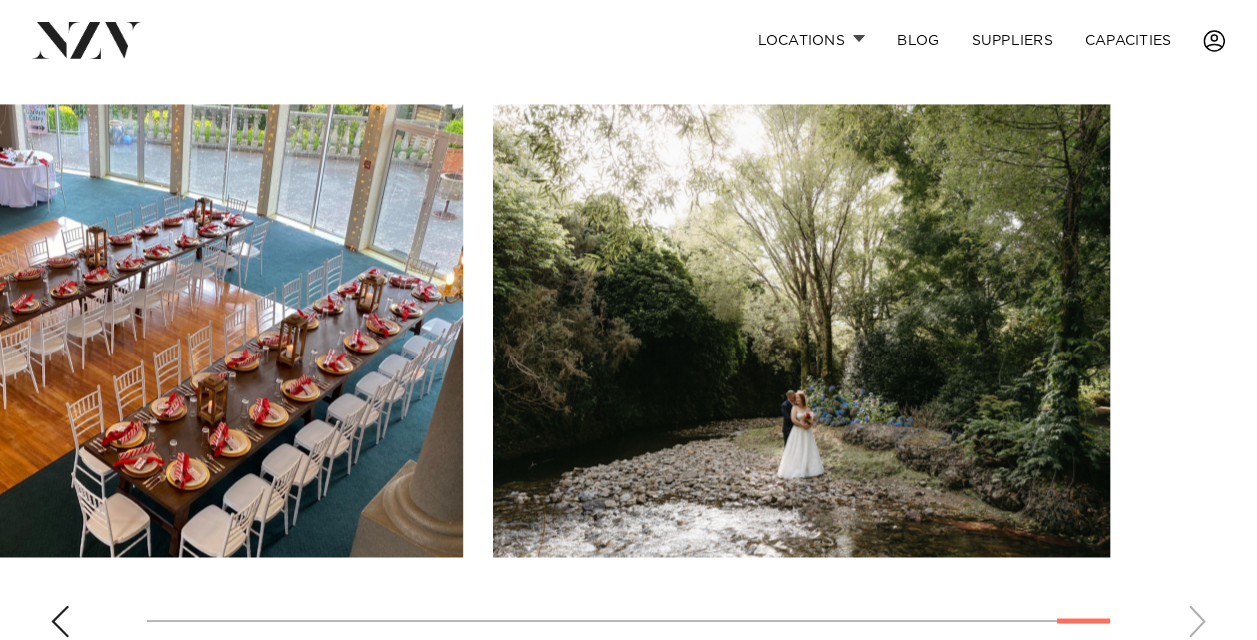 scroll, scrollTop: 1400, scrollLeft: 0, axis: vertical 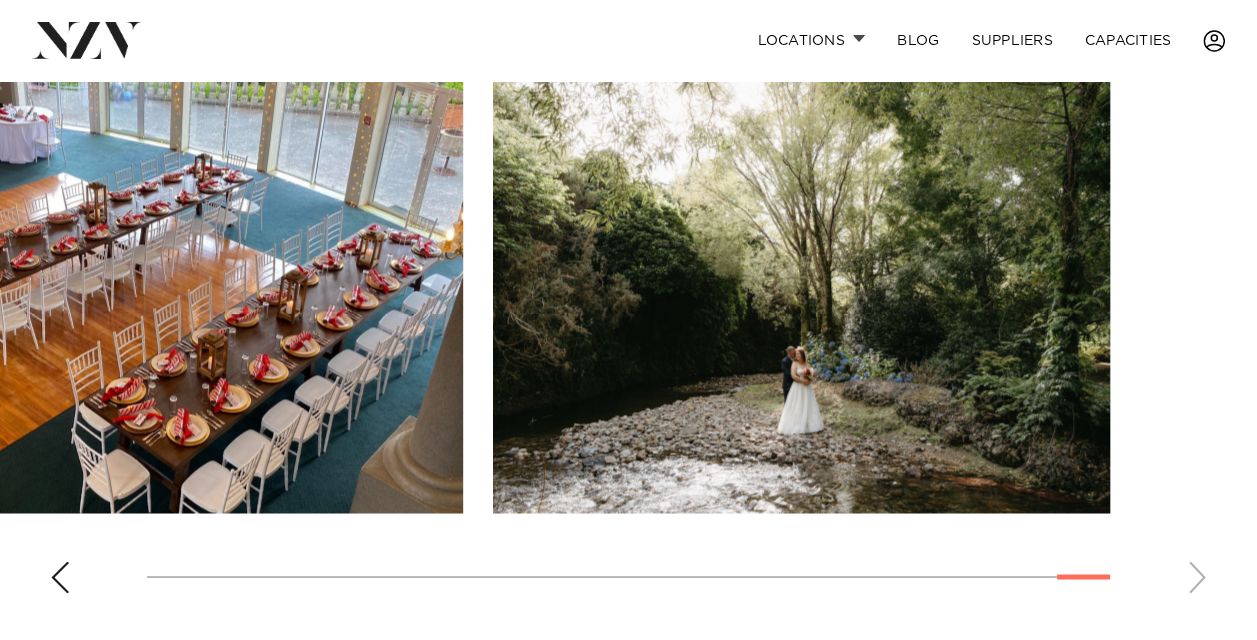 click at bounding box center [60, 577] 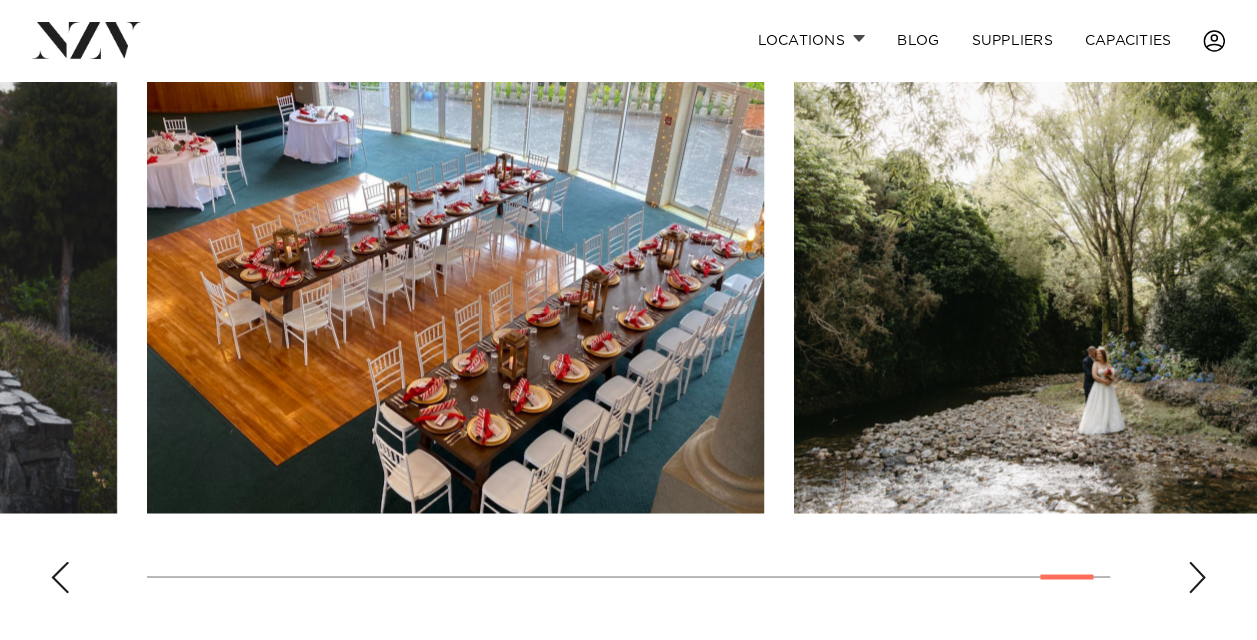 click at bounding box center (60, 577) 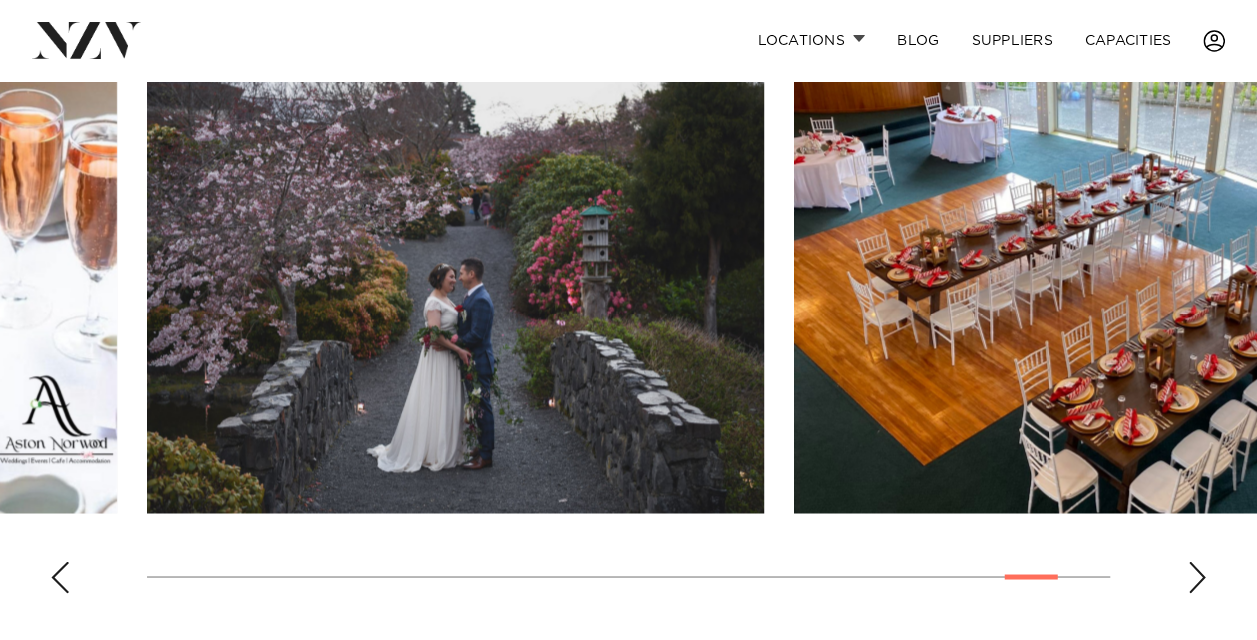 click at bounding box center [60, 577] 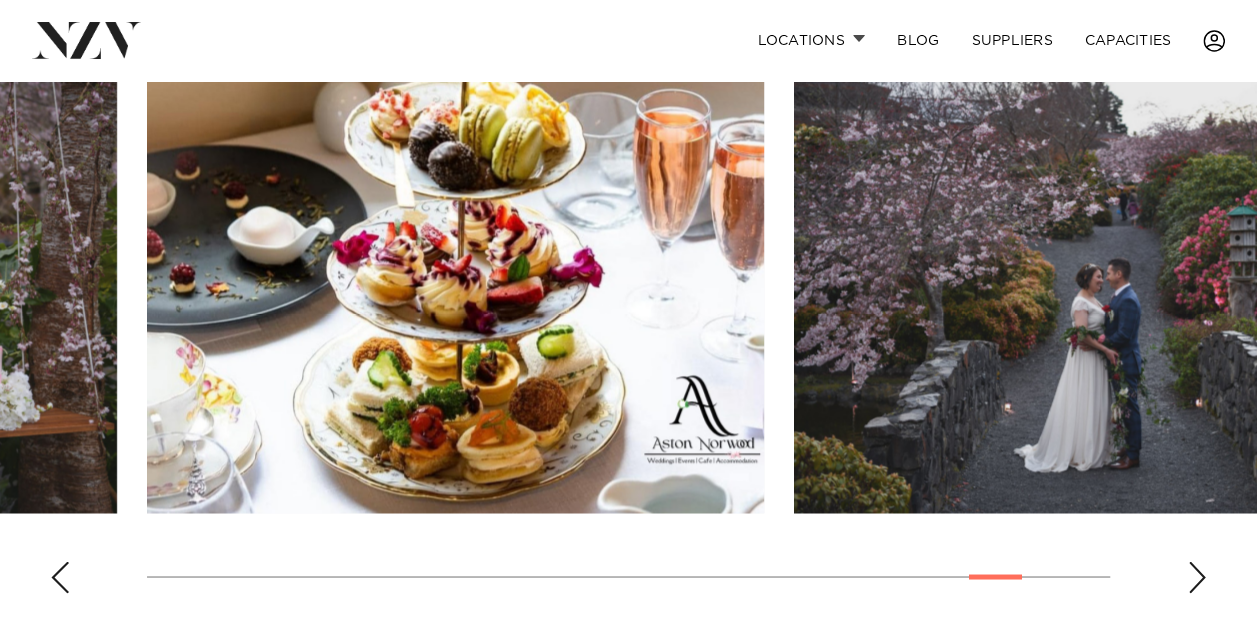 click at bounding box center [60, 577] 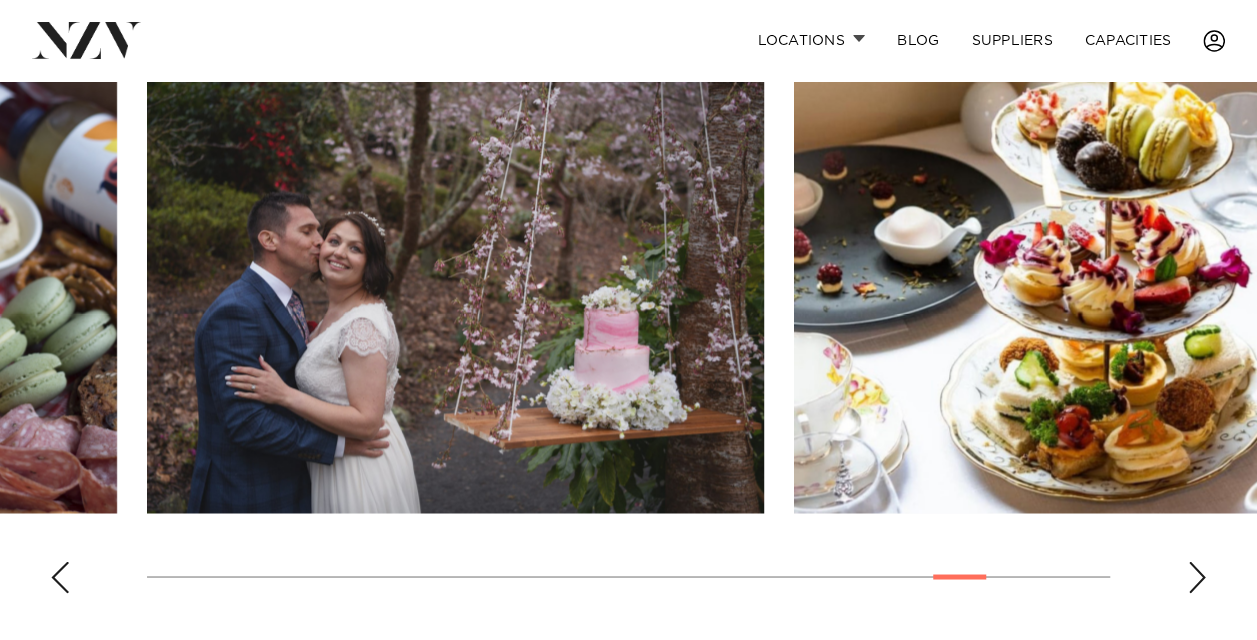 click at bounding box center (60, 577) 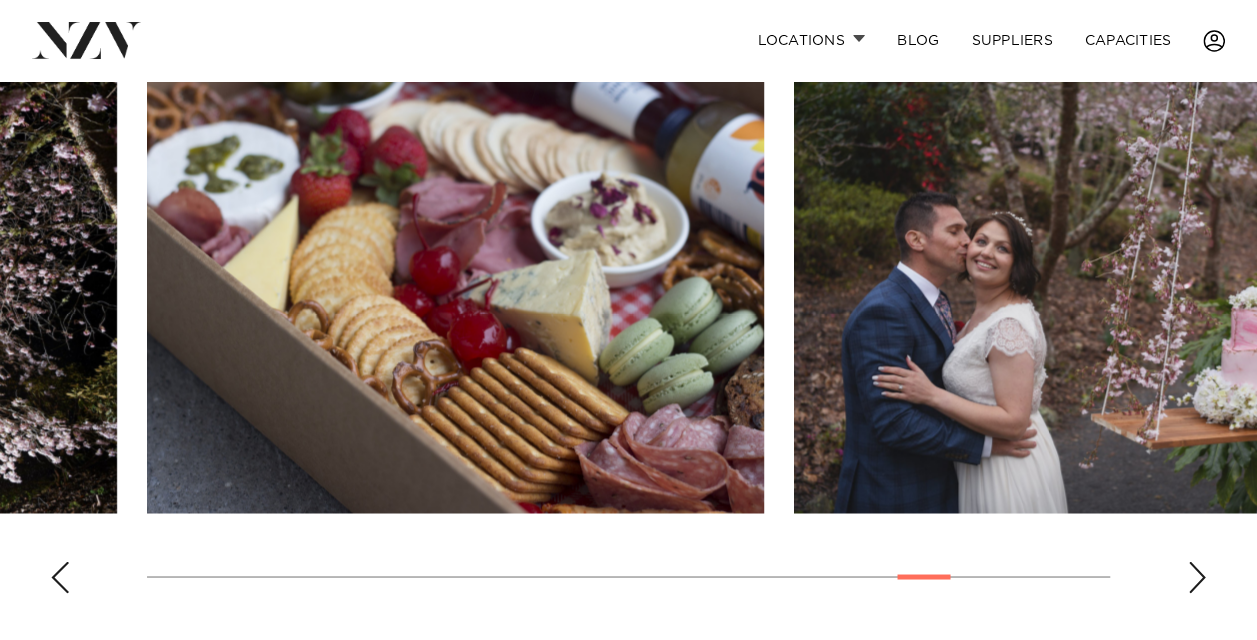 click at bounding box center (60, 577) 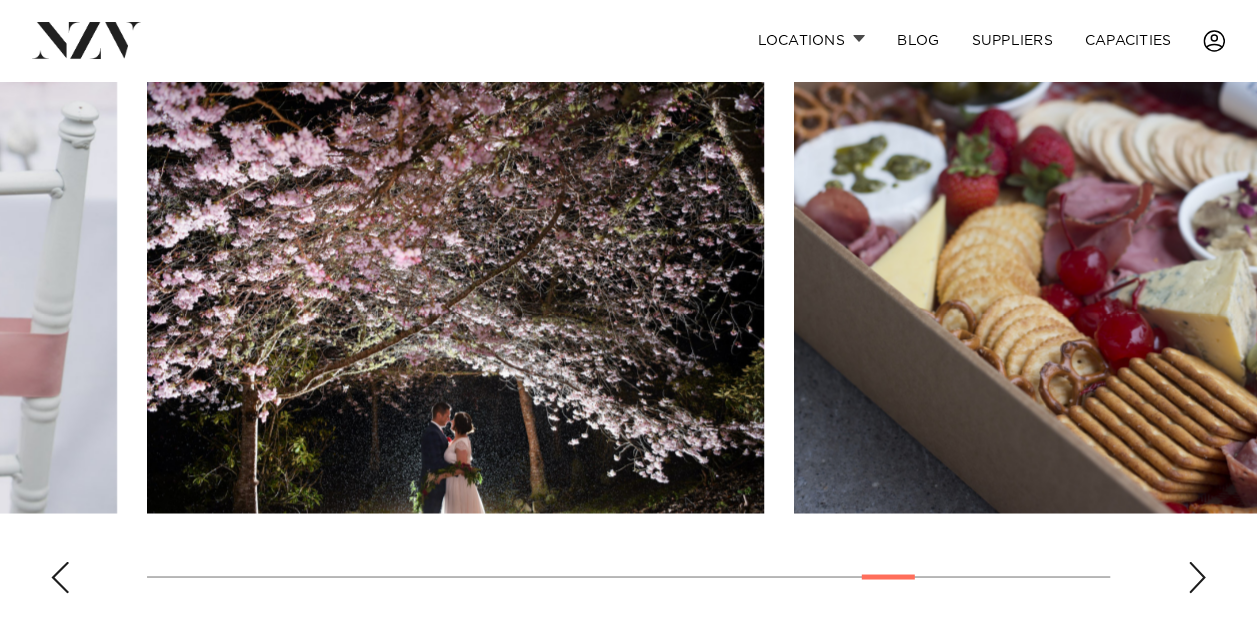 click at bounding box center (60, 577) 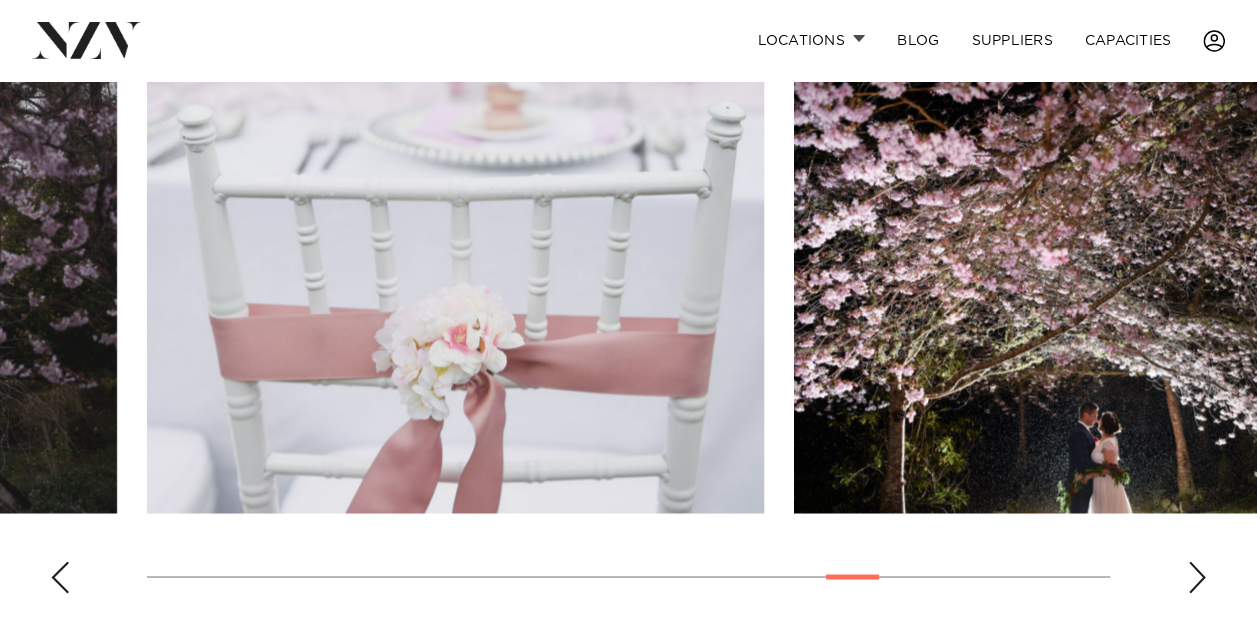 click at bounding box center [60, 577] 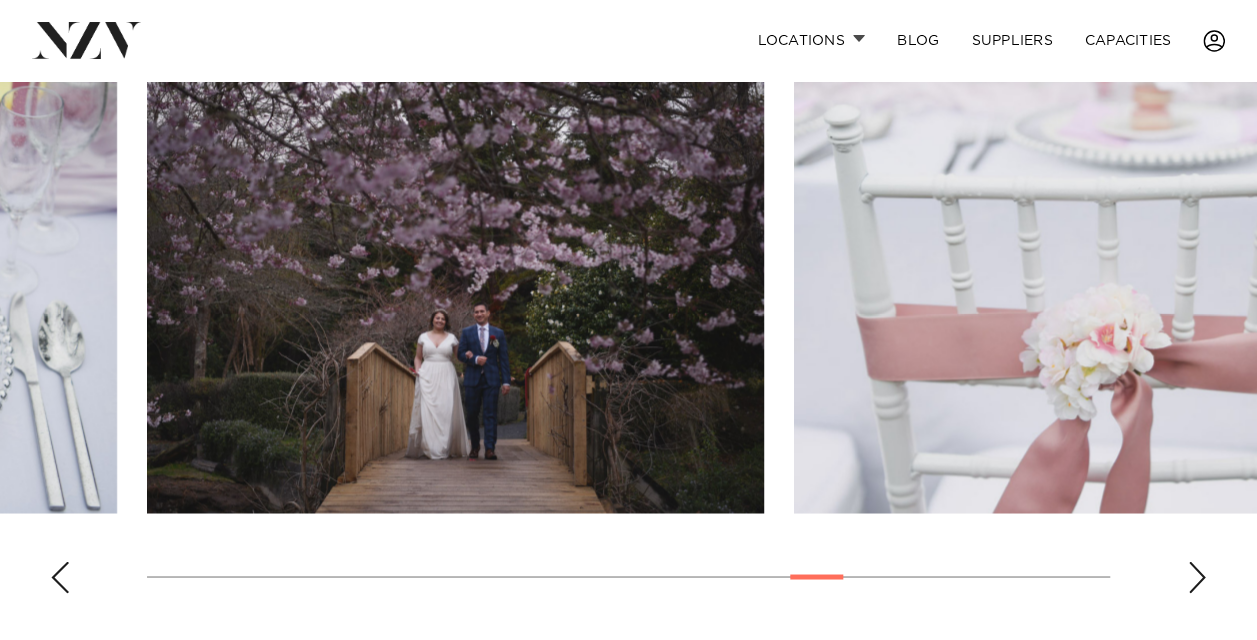 click at bounding box center (60, 577) 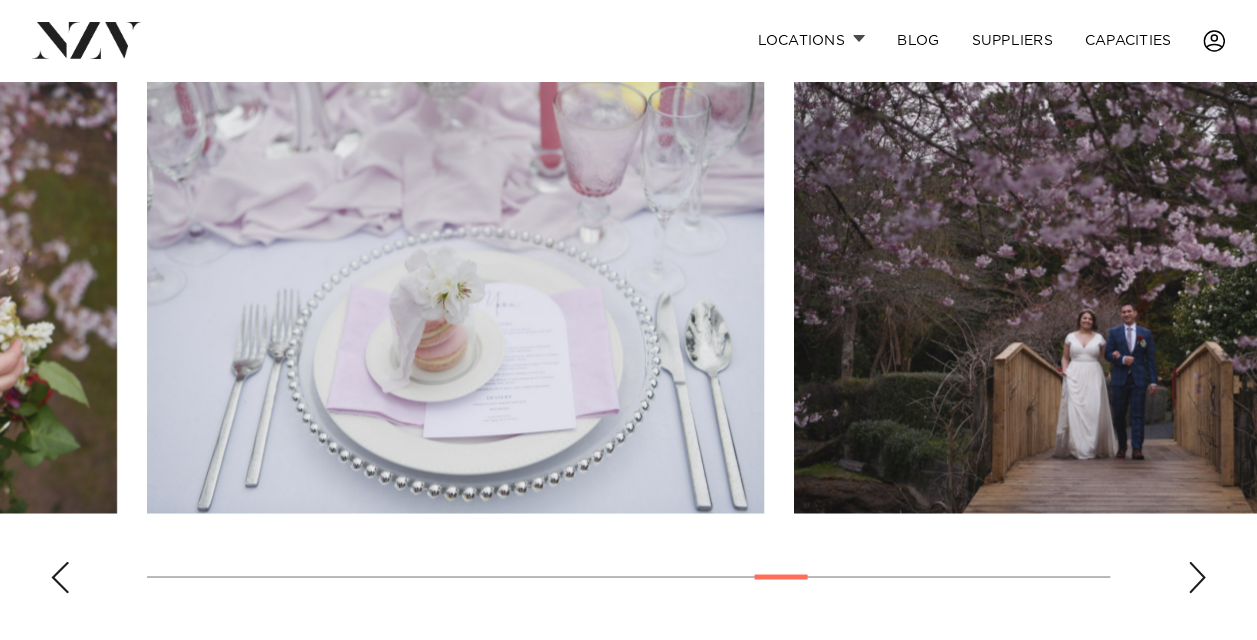click at bounding box center (60, 577) 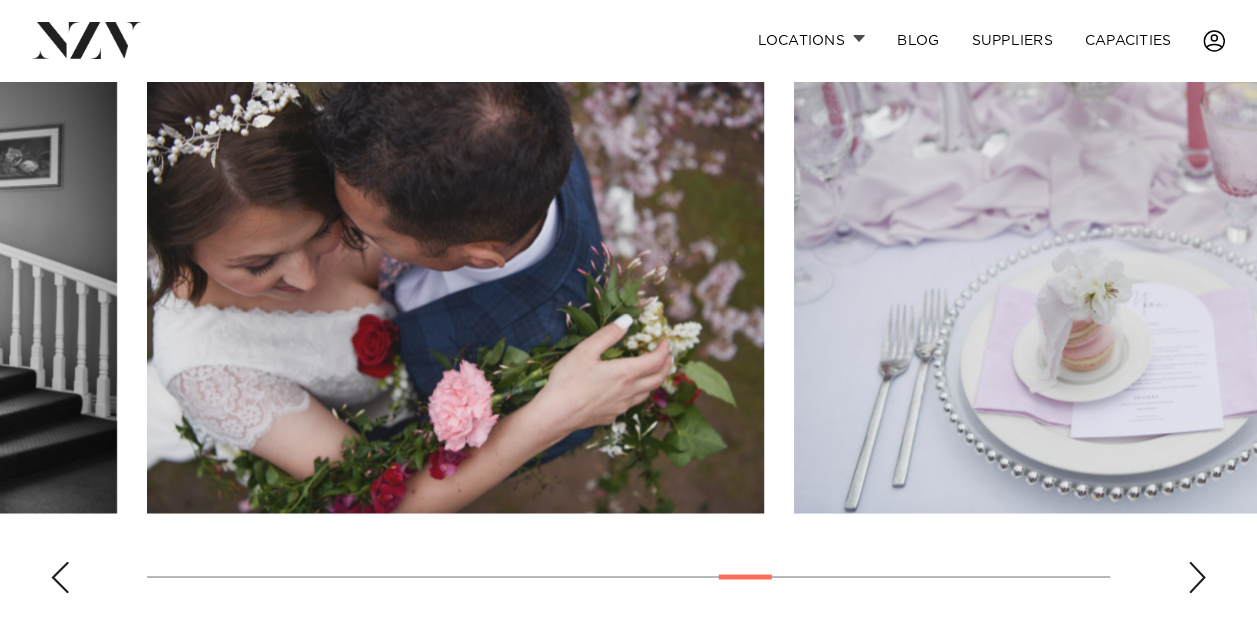 click at bounding box center (60, 577) 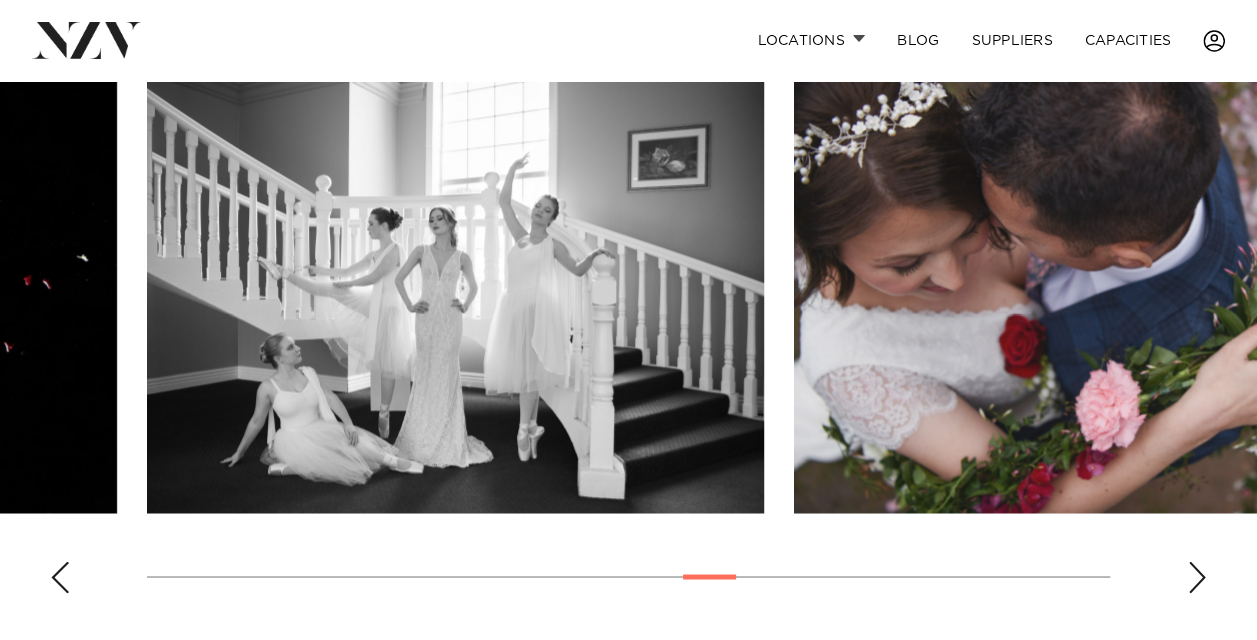 click at bounding box center (60, 577) 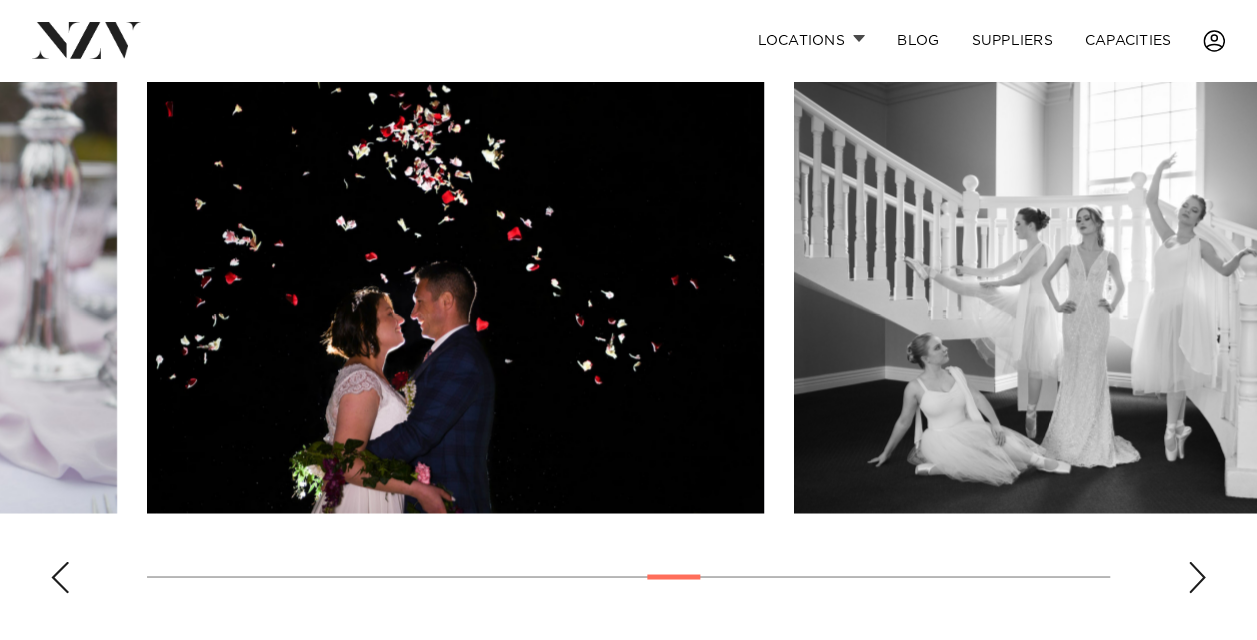 click at bounding box center [60, 577] 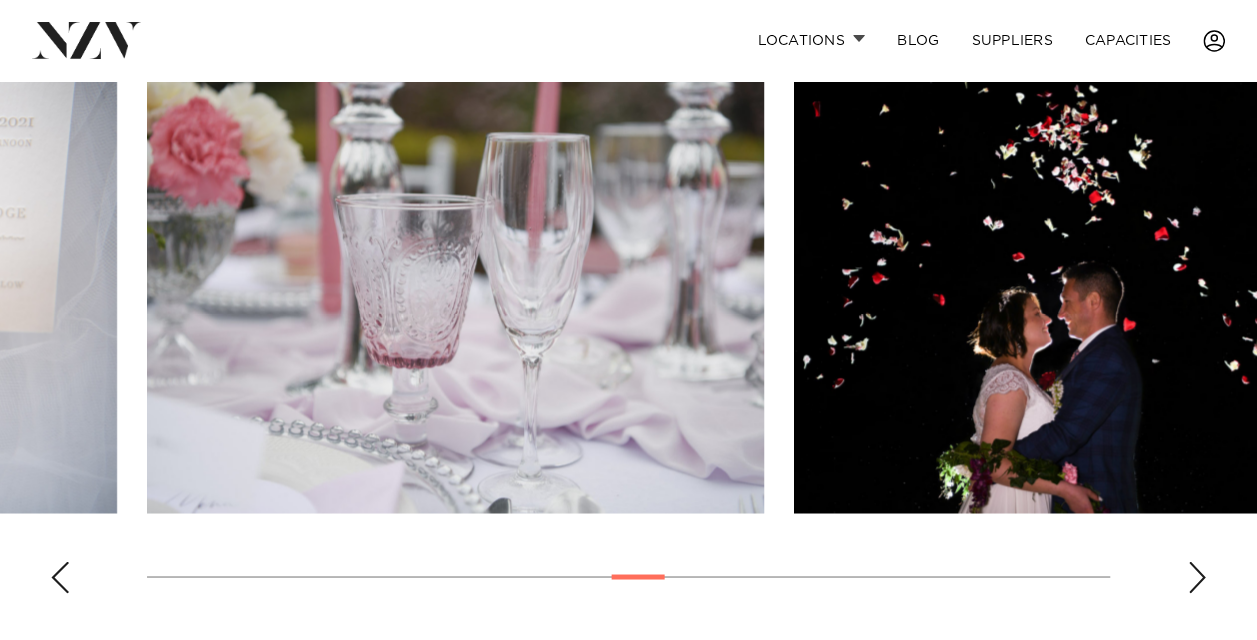 click at bounding box center (60, 577) 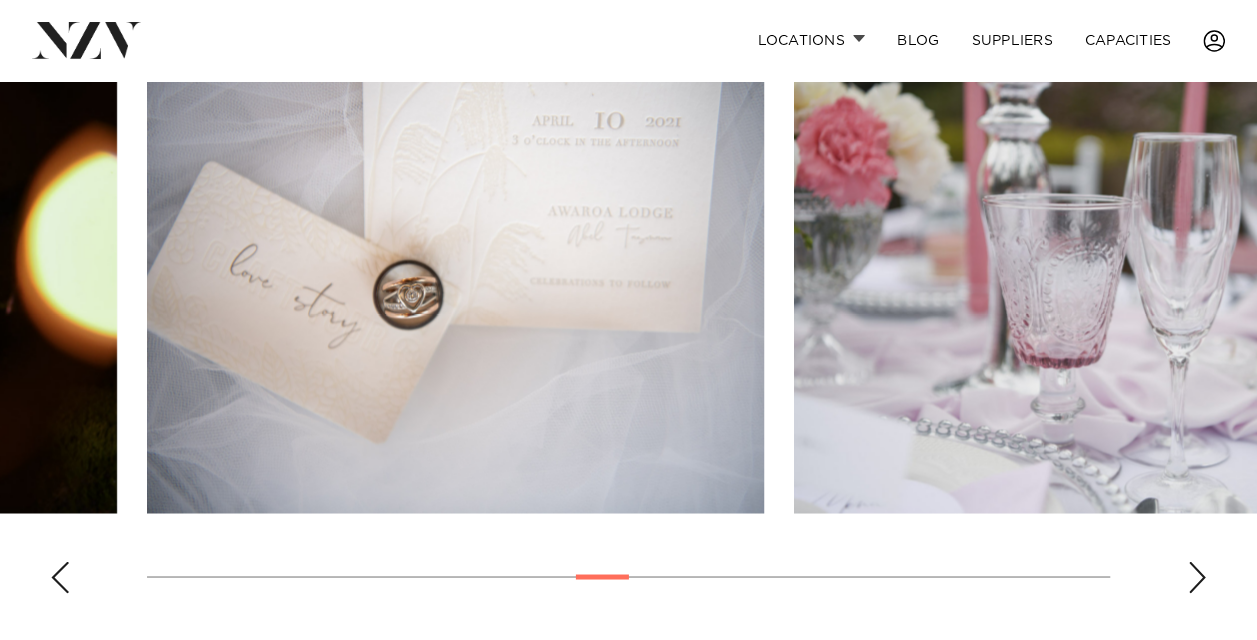 click at bounding box center (60, 577) 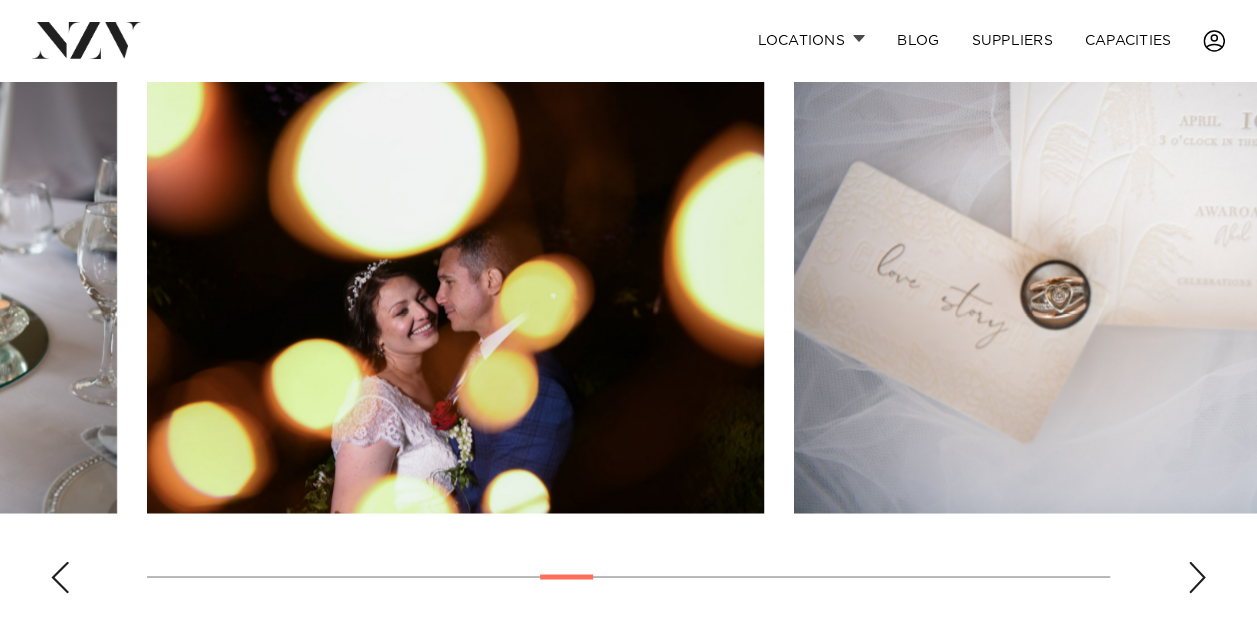 click at bounding box center [60, 577] 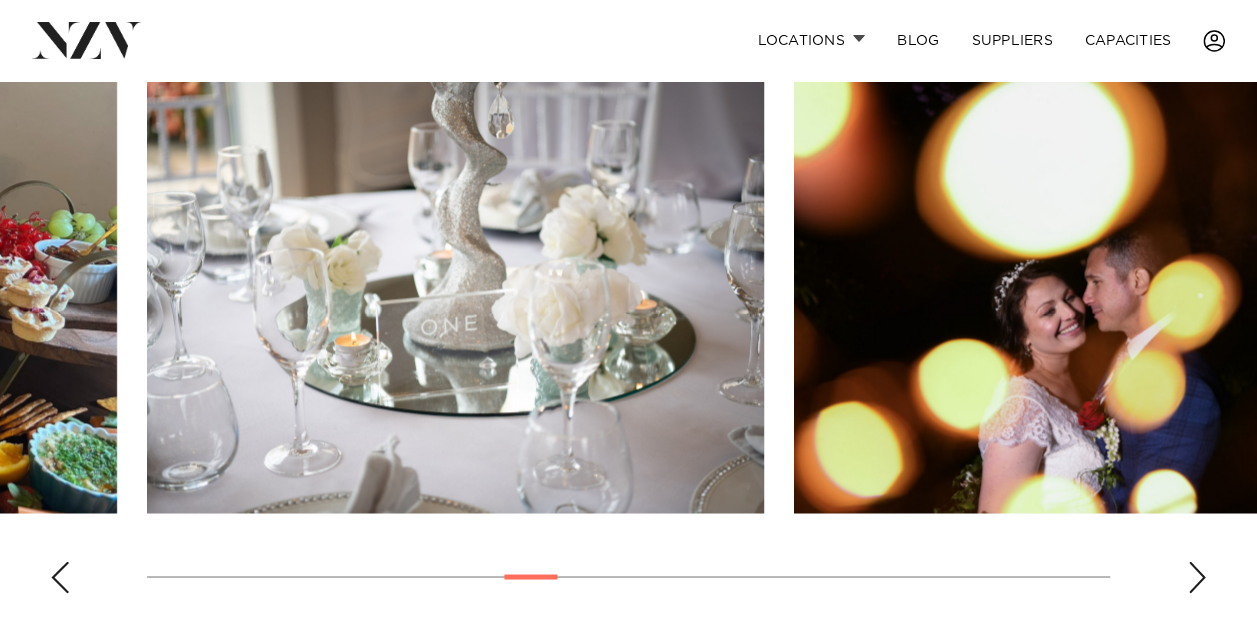 click at bounding box center (60, 577) 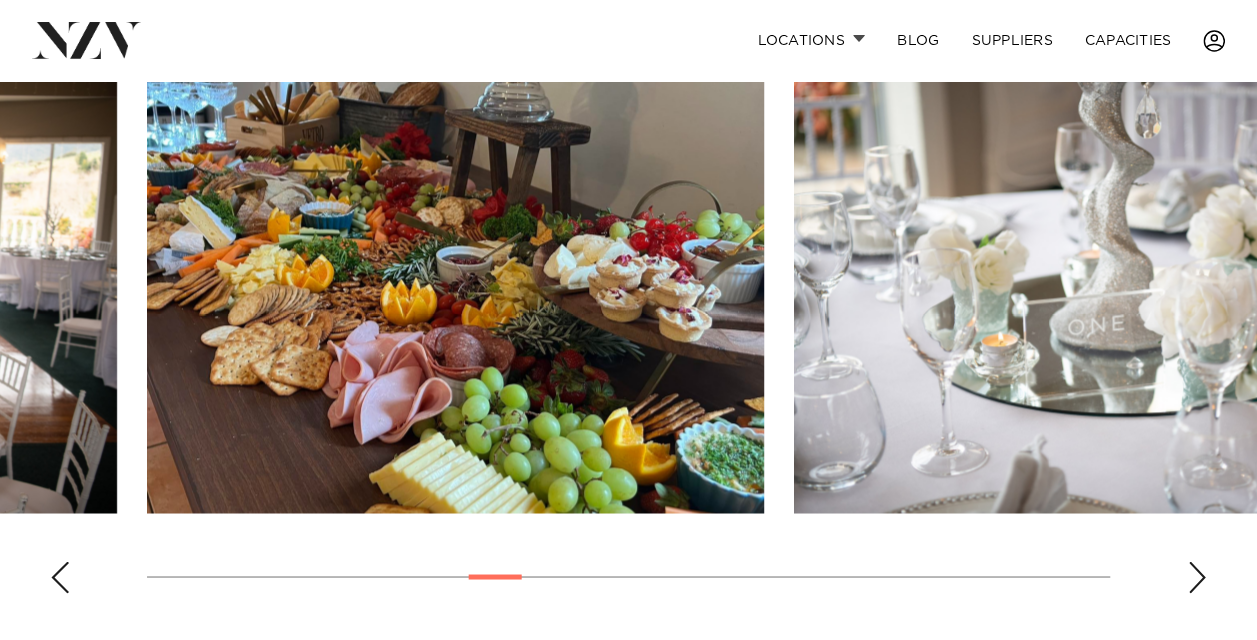 click at bounding box center [60, 577] 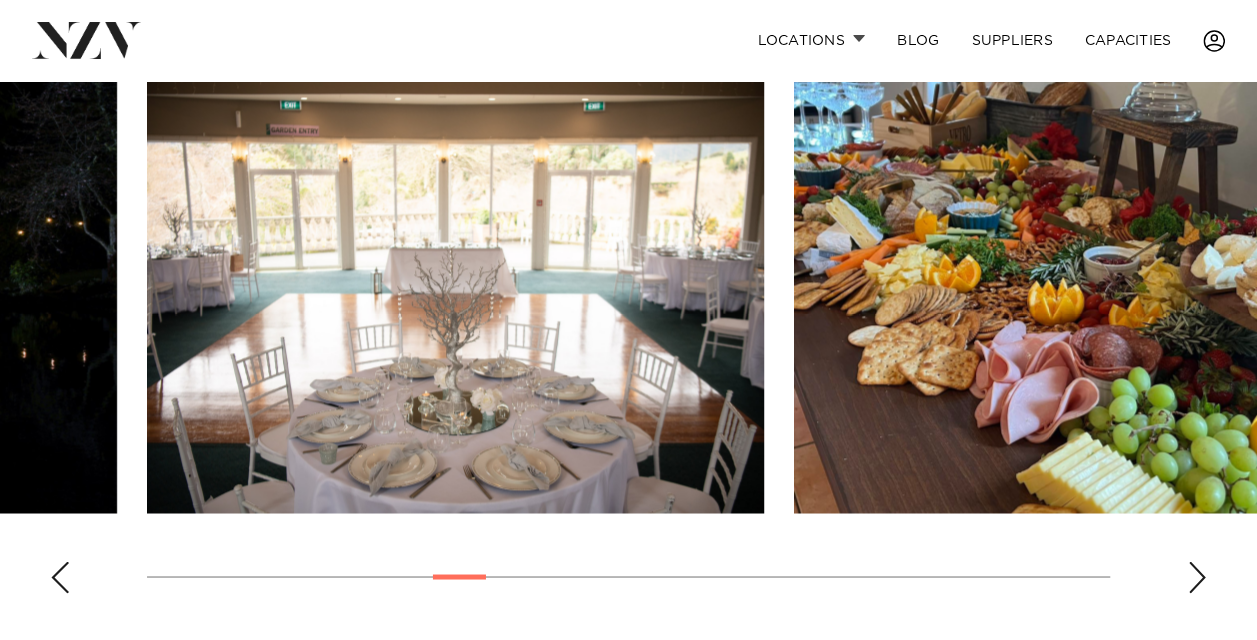 click at bounding box center [60, 577] 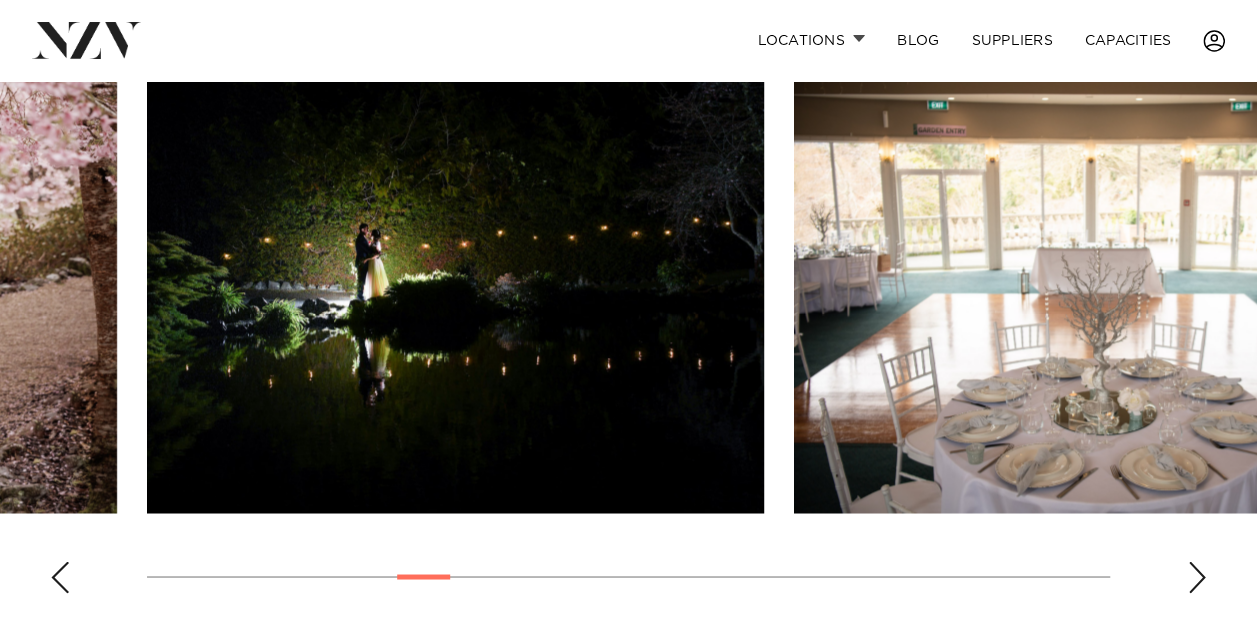 click at bounding box center (60, 577) 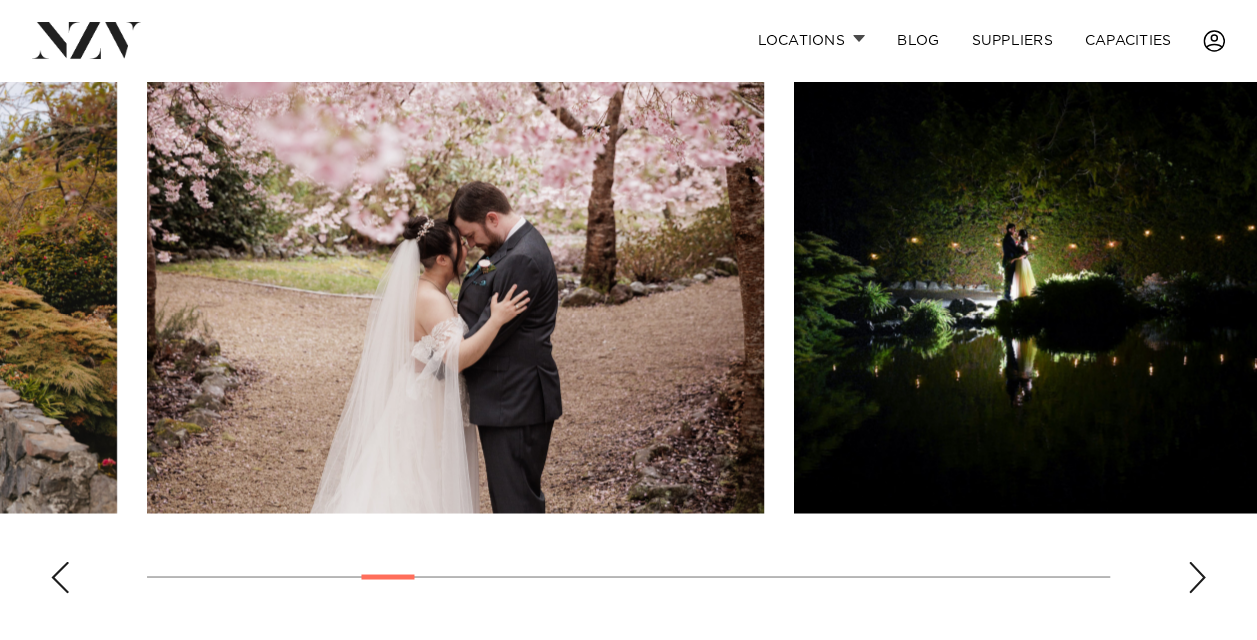 click at bounding box center (60, 577) 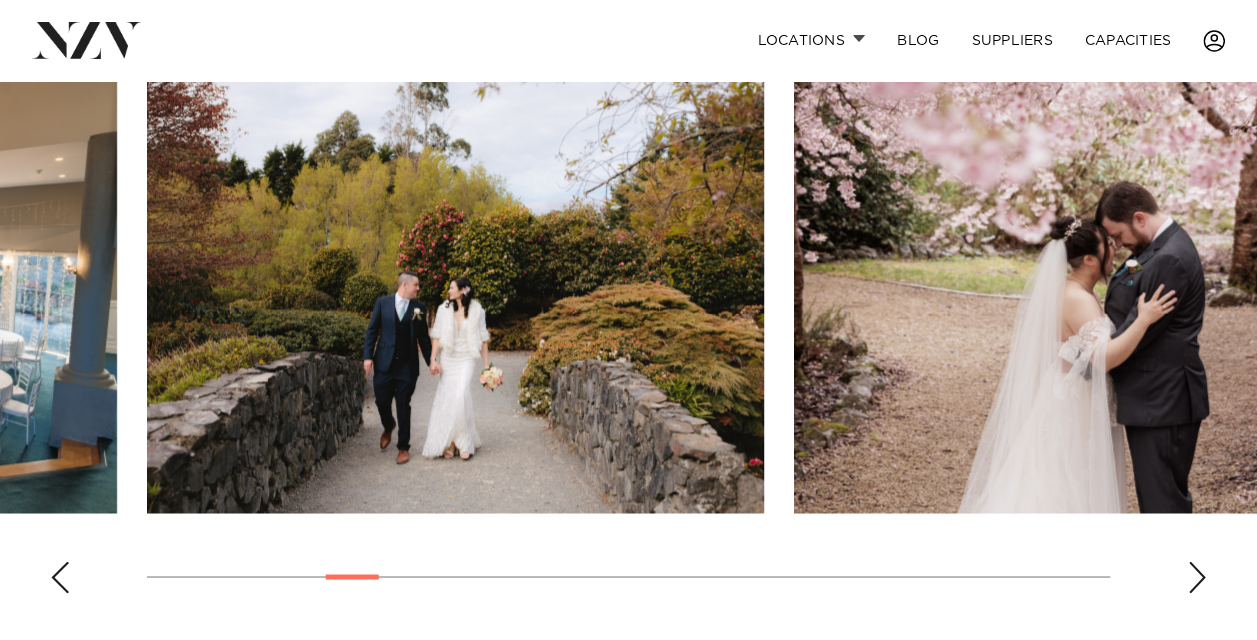 click at bounding box center [60, 577] 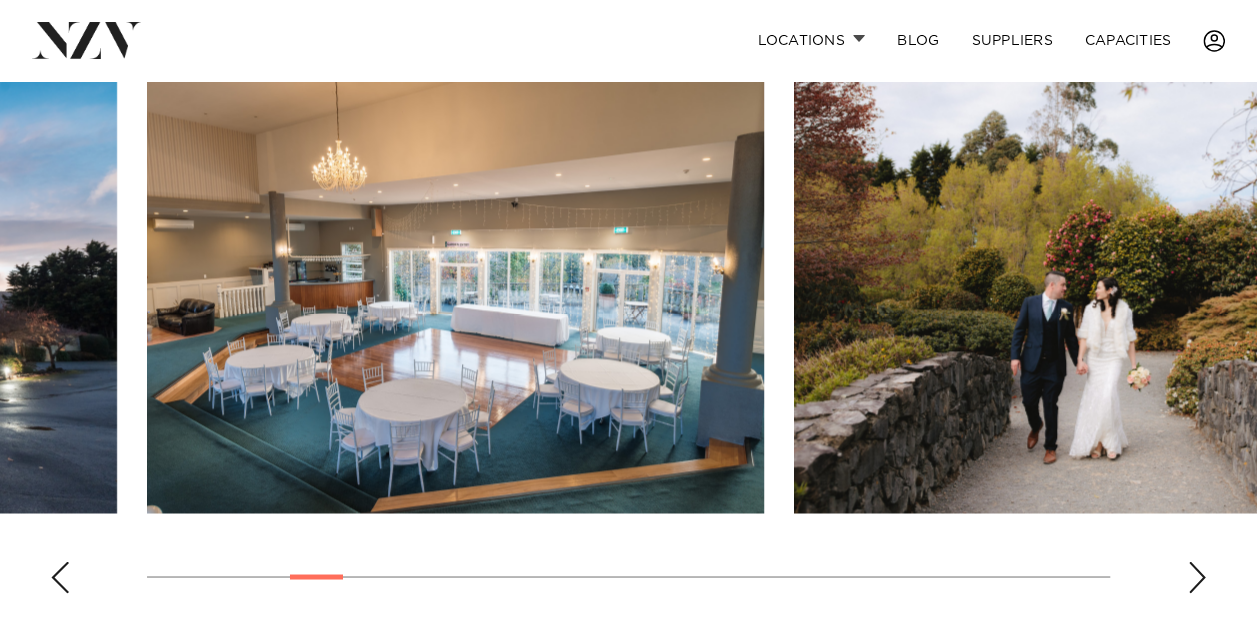 click at bounding box center (60, 577) 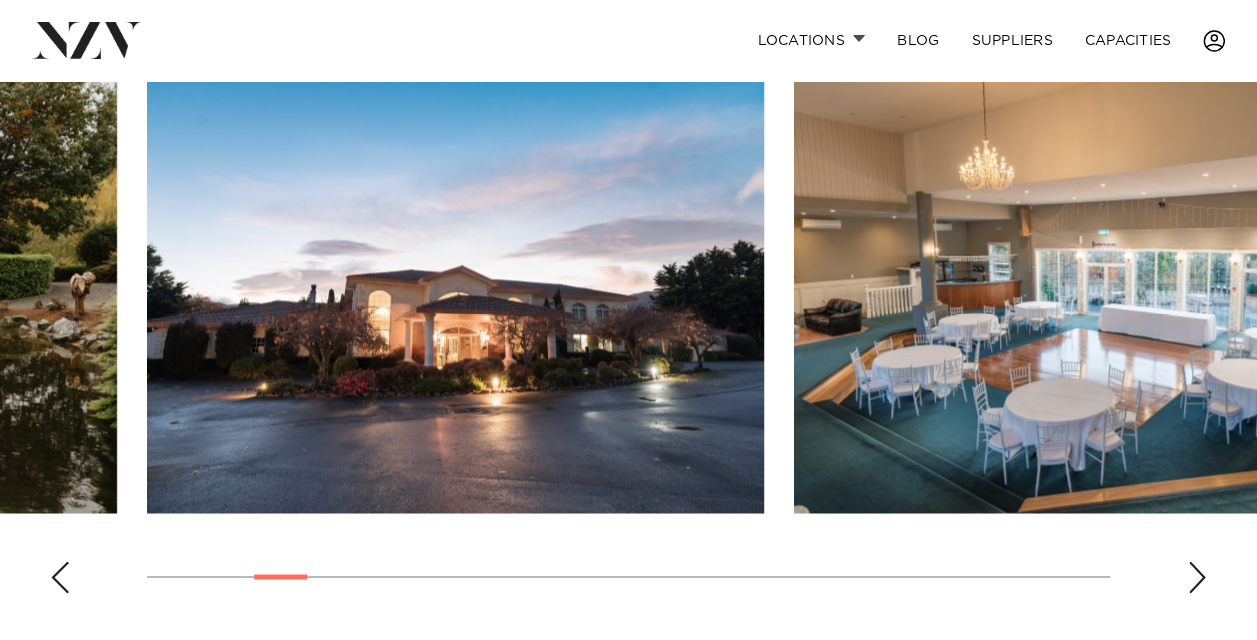 click at bounding box center [60, 577] 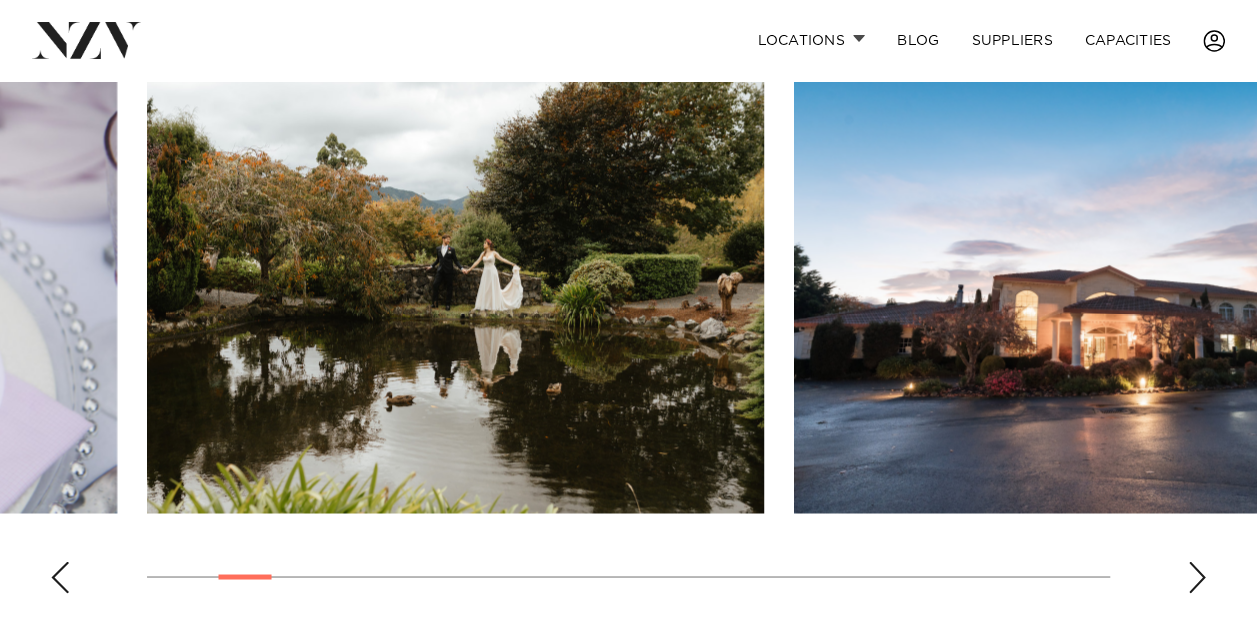click at bounding box center (60, 577) 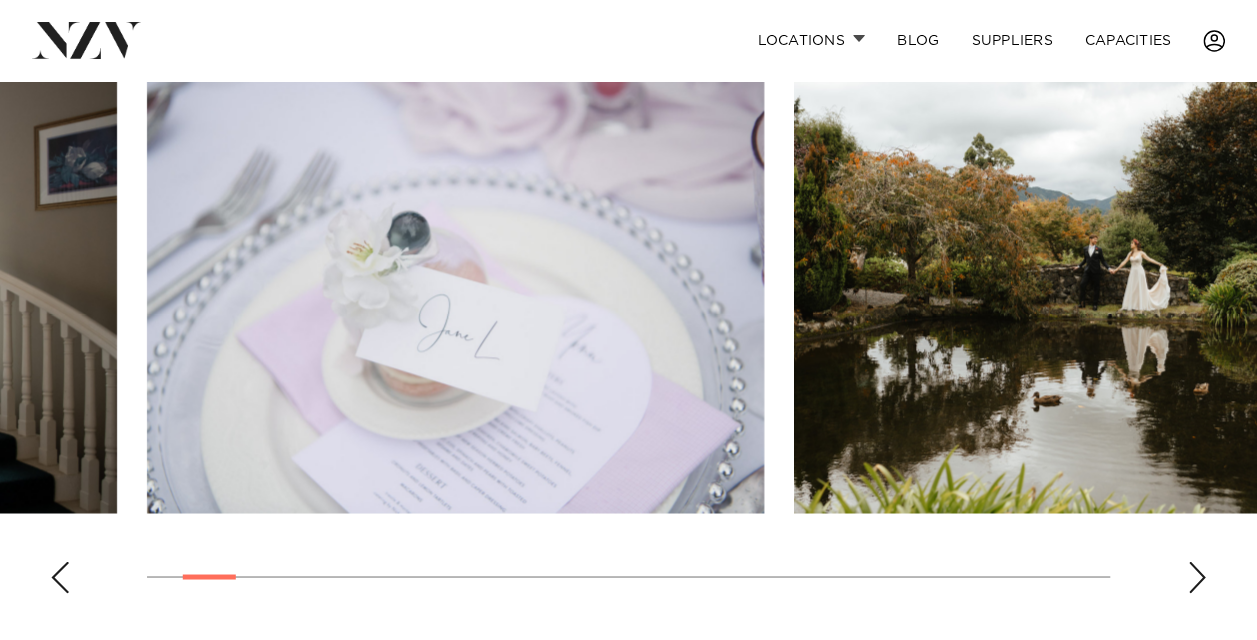 click at bounding box center (60, 577) 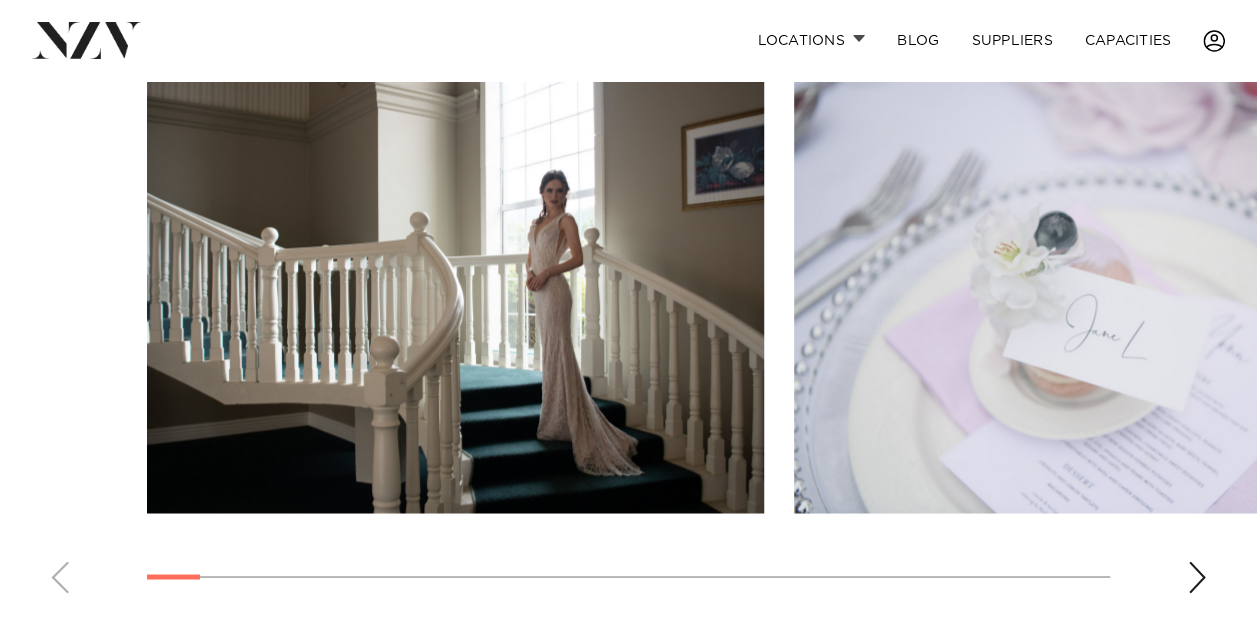 click at bounding box center (628, 334) 